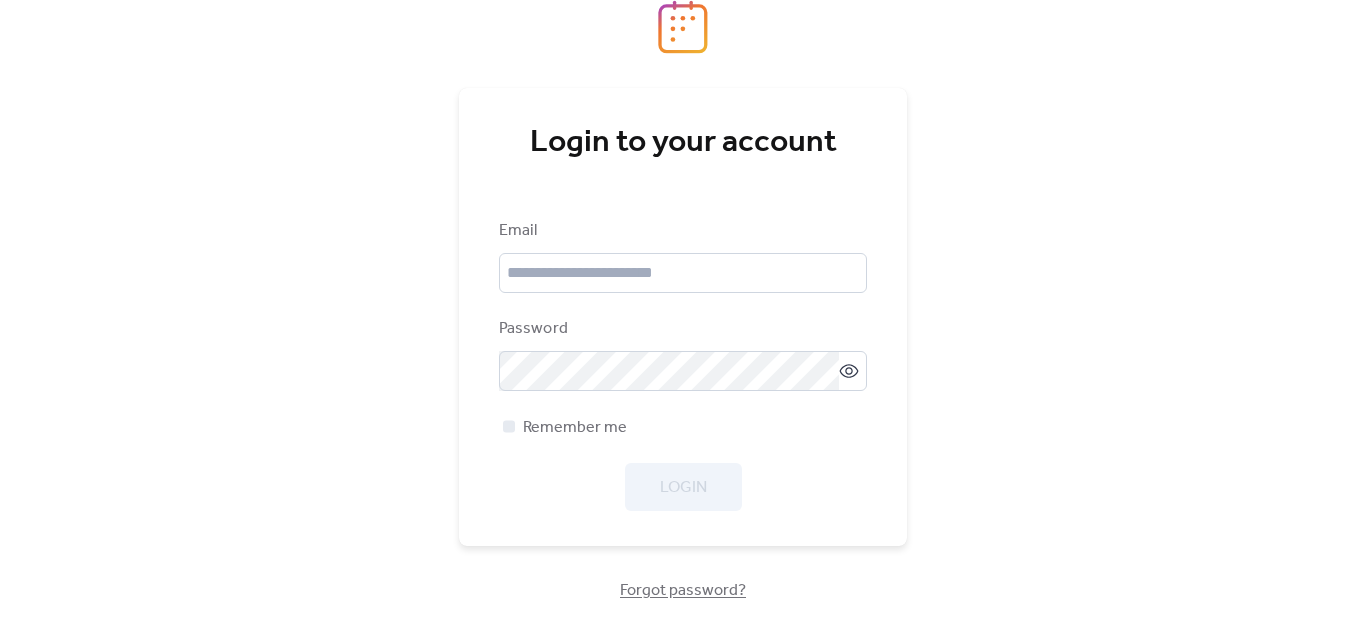 scroll, scrollTop: 0, scrollLeft: 0, axis: both 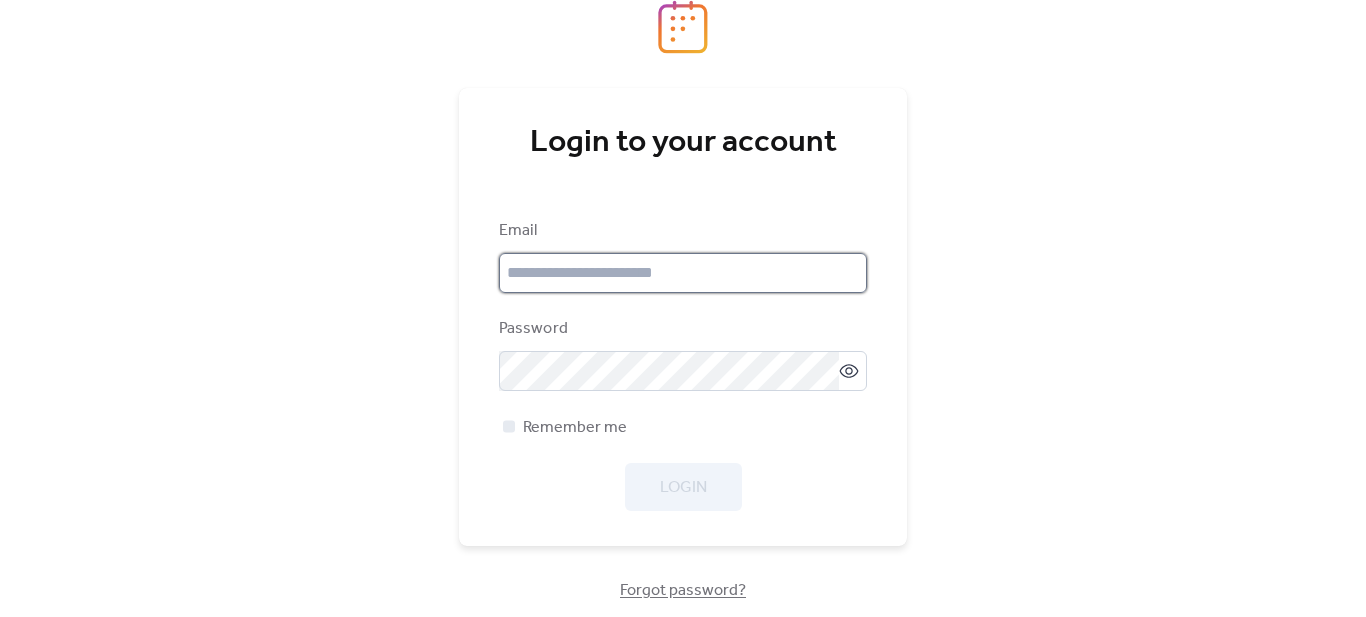 click at bounding box center [683, 273] 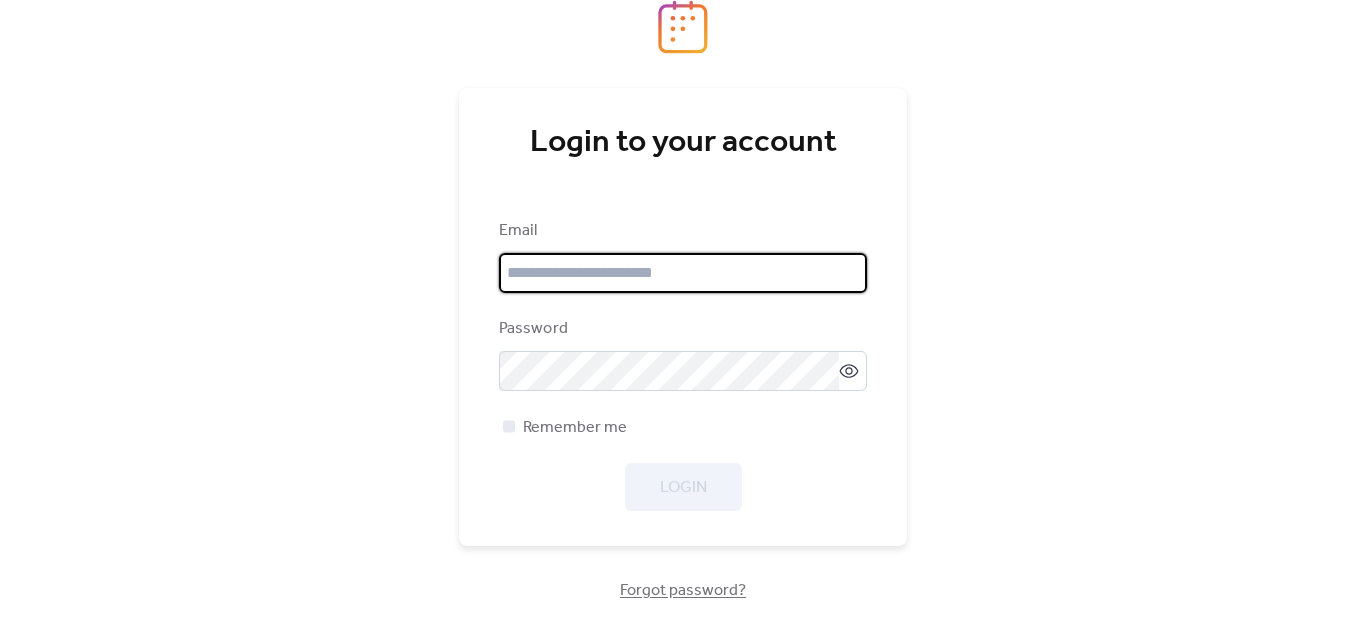 type on "**********" 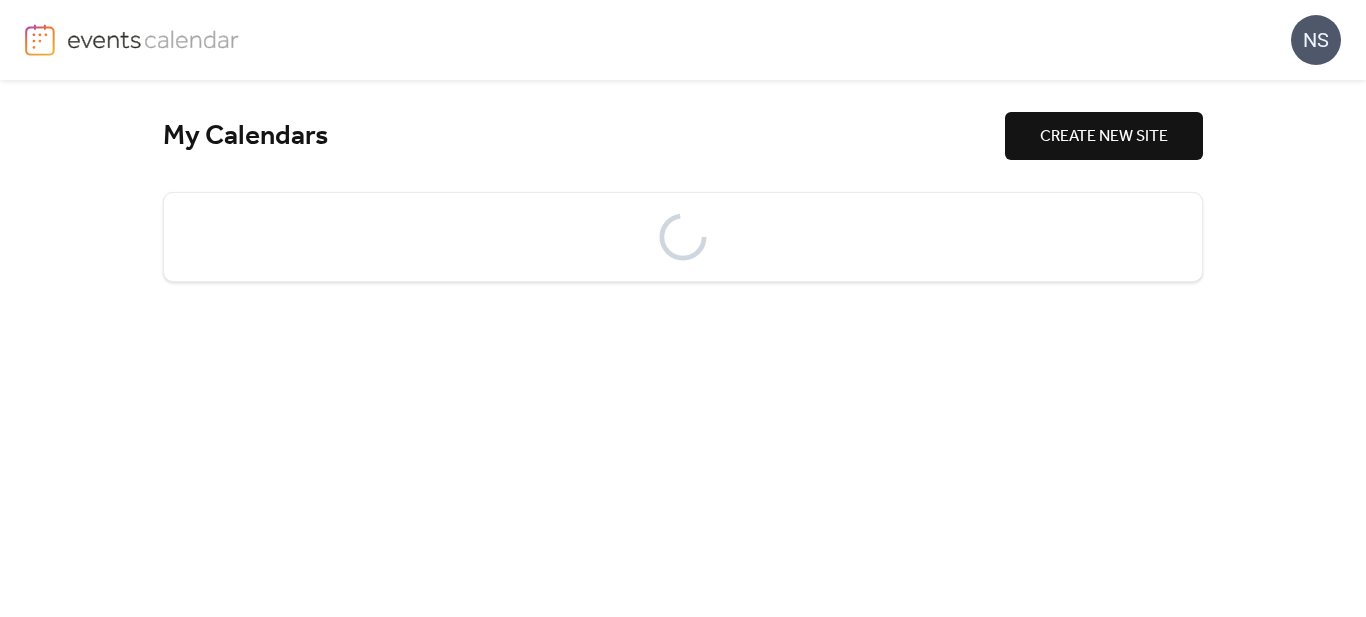 scroll, scrollTop: 0, scrollLeft: 0, axis: both 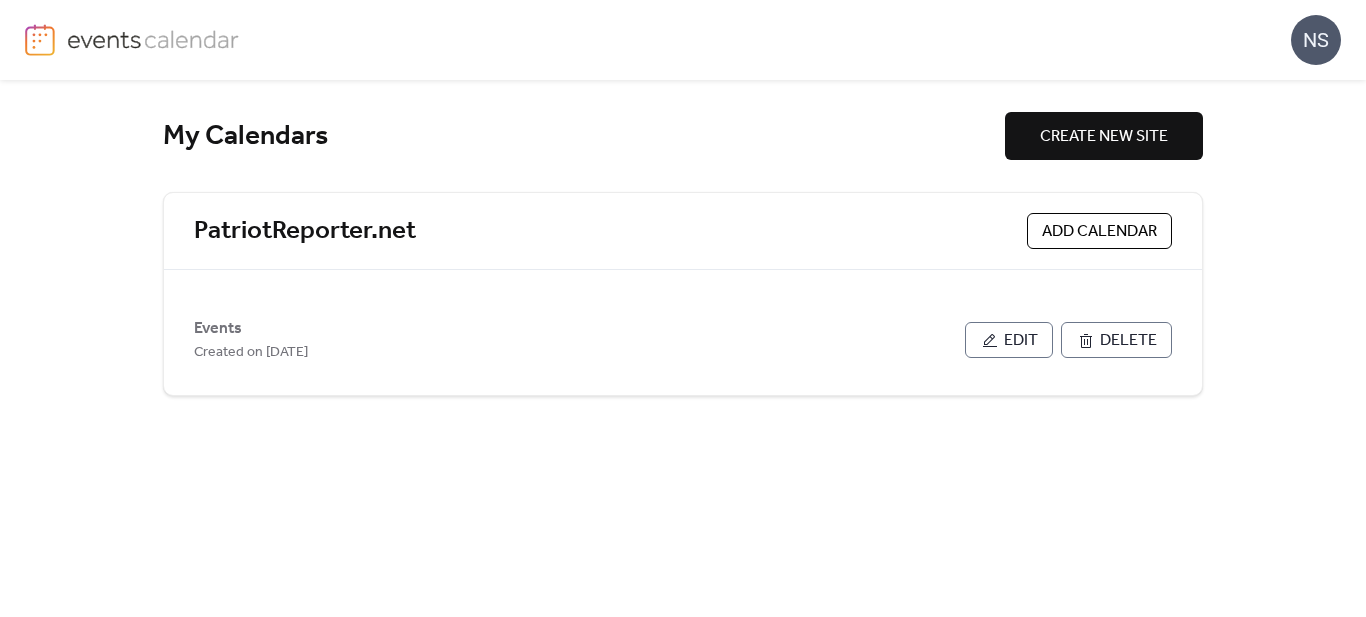 click on "My Calendars CREATE NEW SITE PatriotReporter.net ADD CALENDAR Events Created on [DATE] Edit Delete" at bounding box center [683, 348] 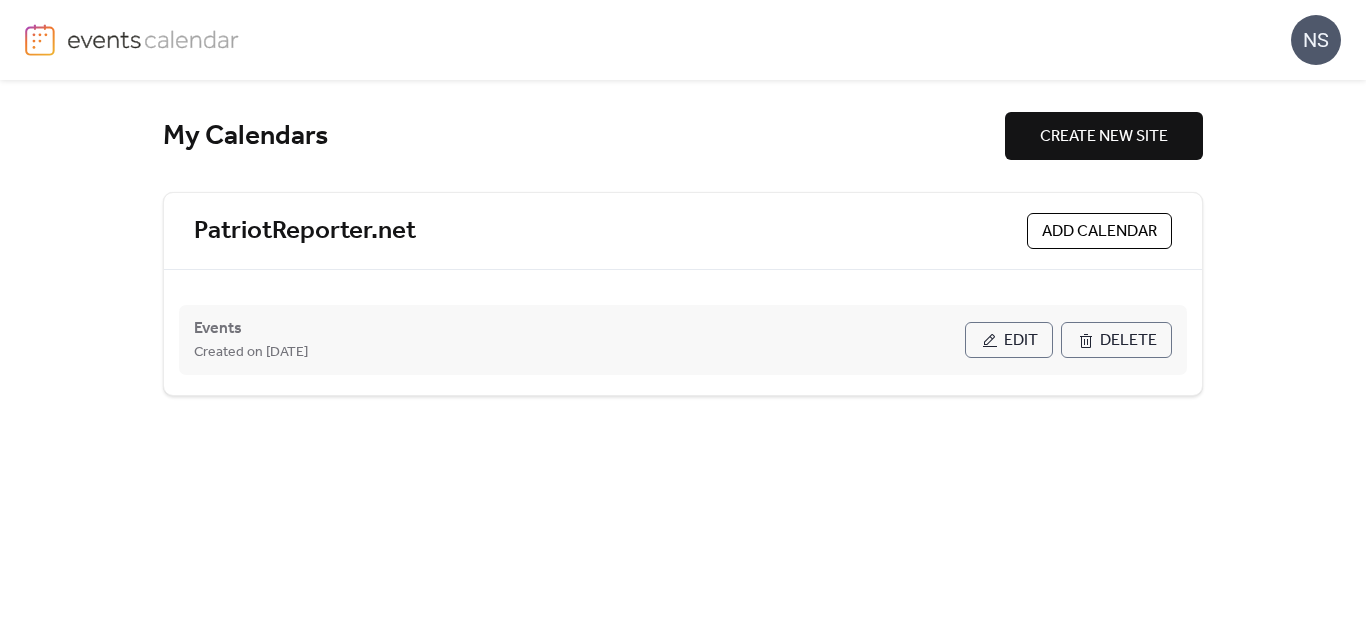 click on "Edit" at bounding box center (1021, 341) 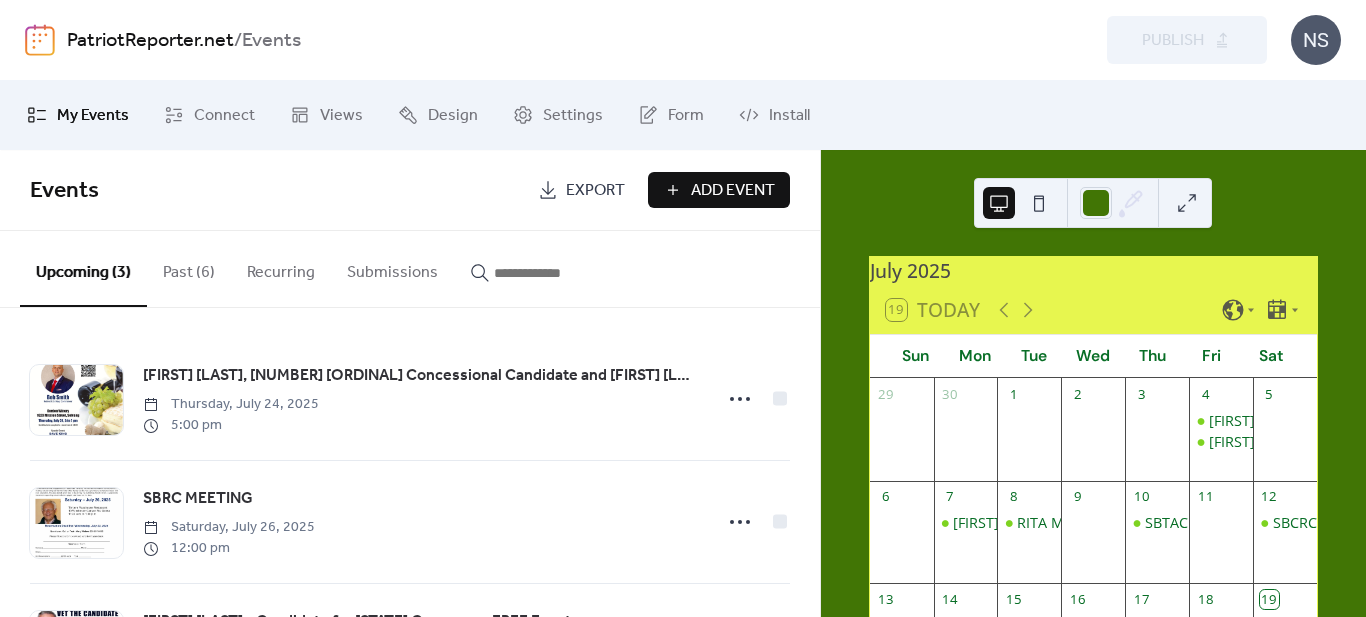 click on "Add Event" at bounding box center (719, 190) 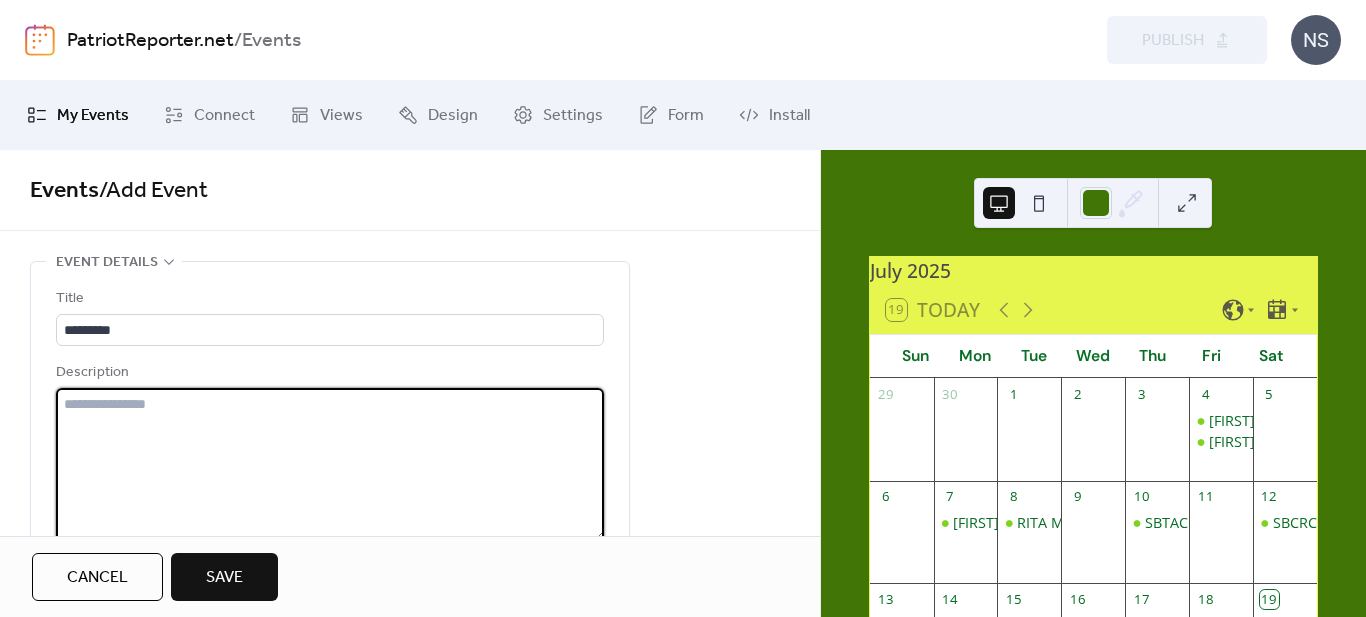 click at bounding box center (330, 464) 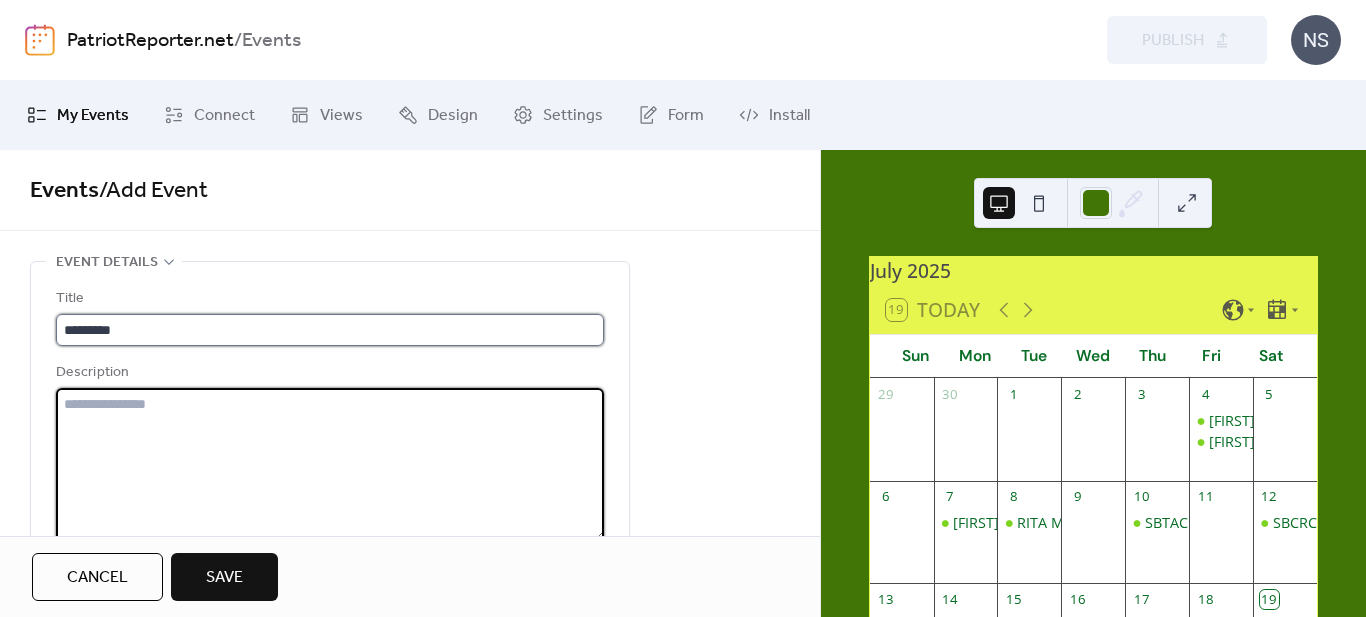 click on "*********" at bounding box center (330, 330) 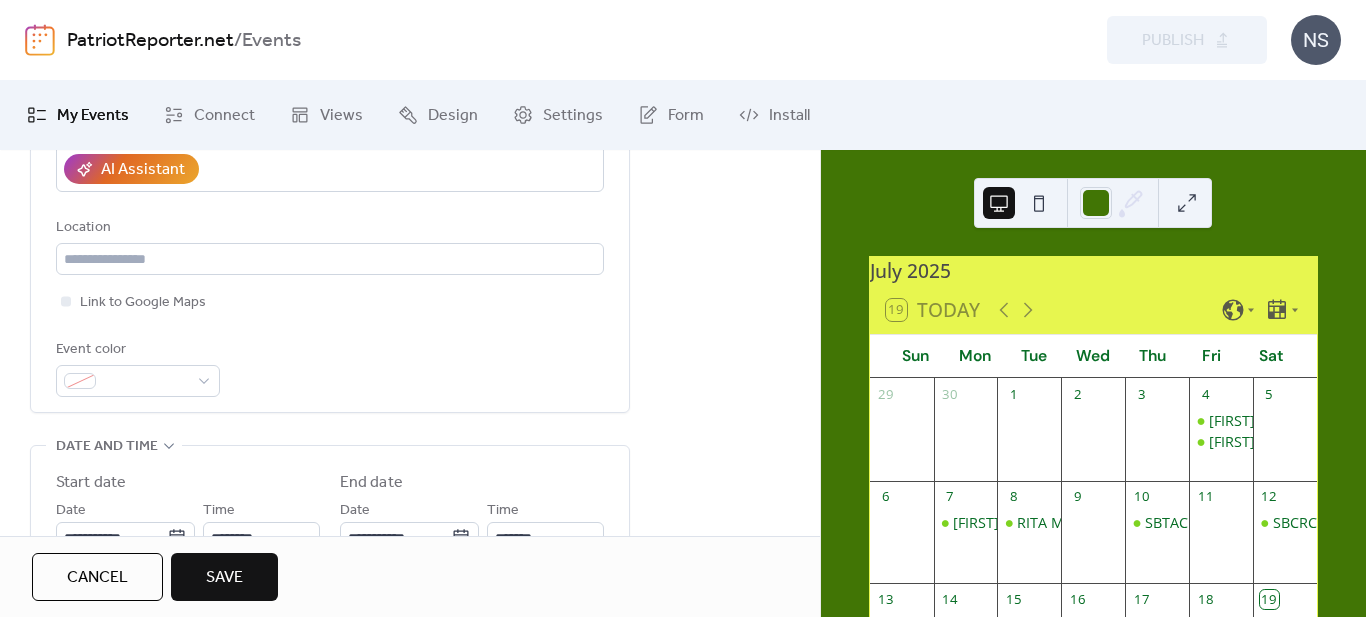 scroll, scrollTop: 400, scrollLeft: 0, axis: vertical 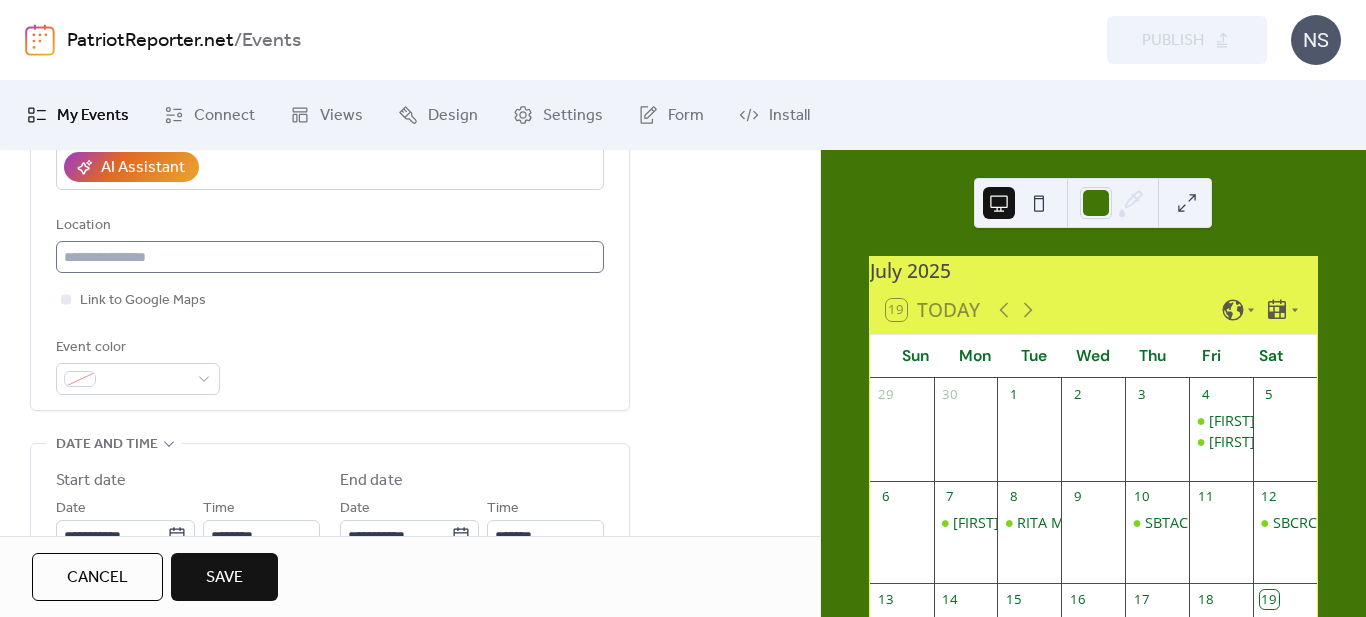 type on "**********" 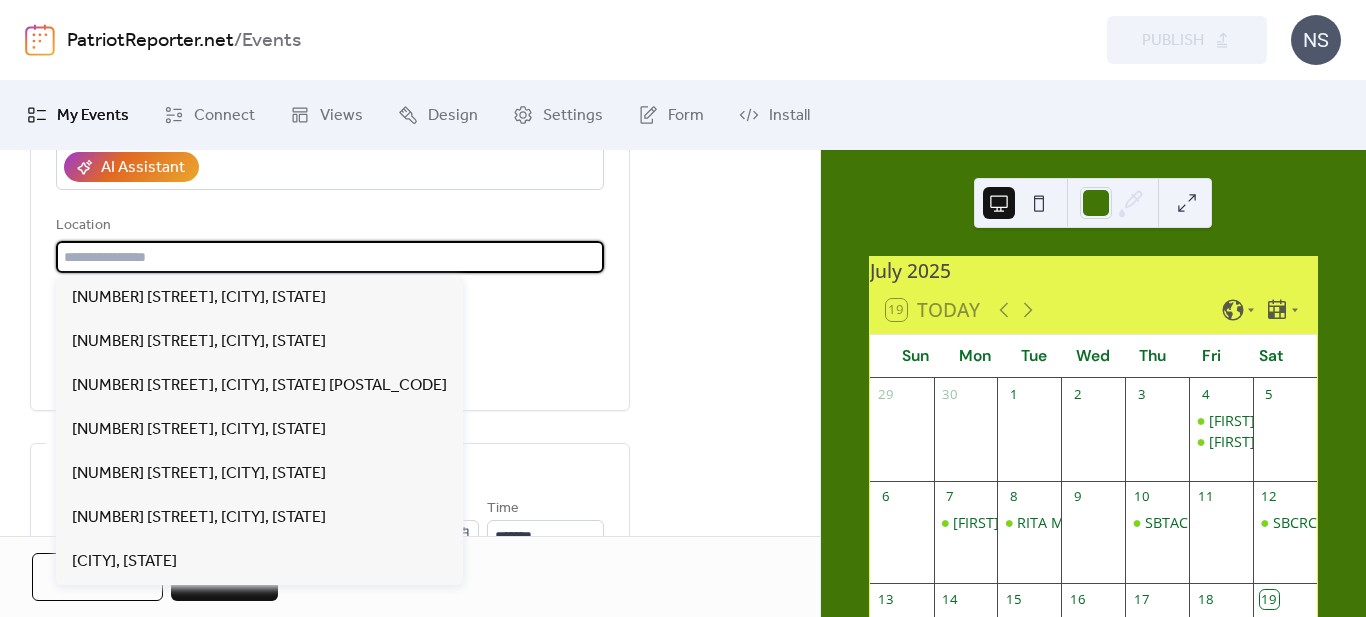 click at bounding box center [330, 257] 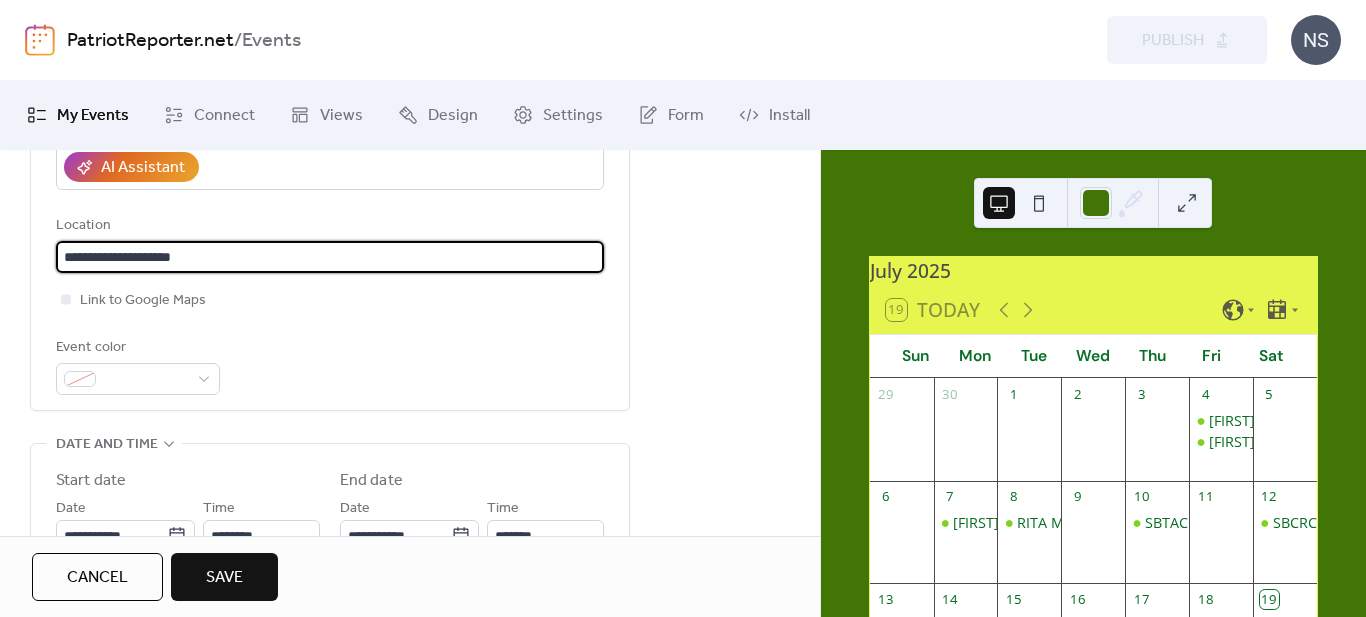 paste on "**********" 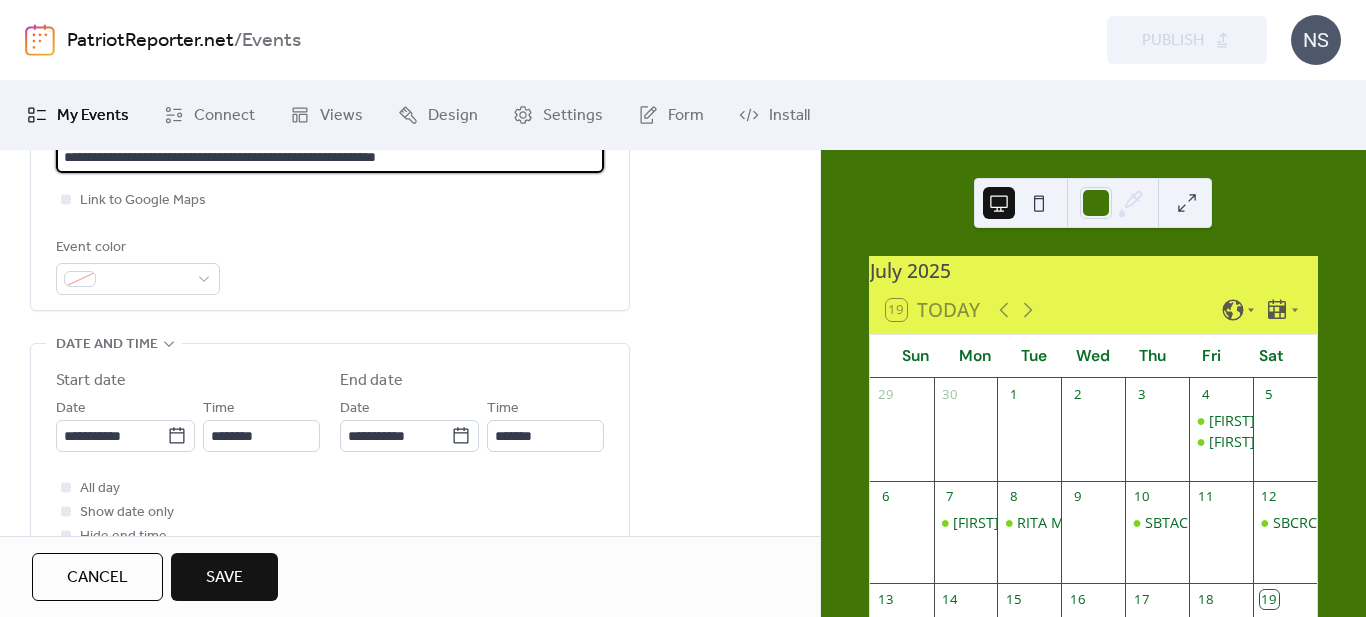 scroll, scrollTop: 600, scrollLeft: 0, axis: vertical 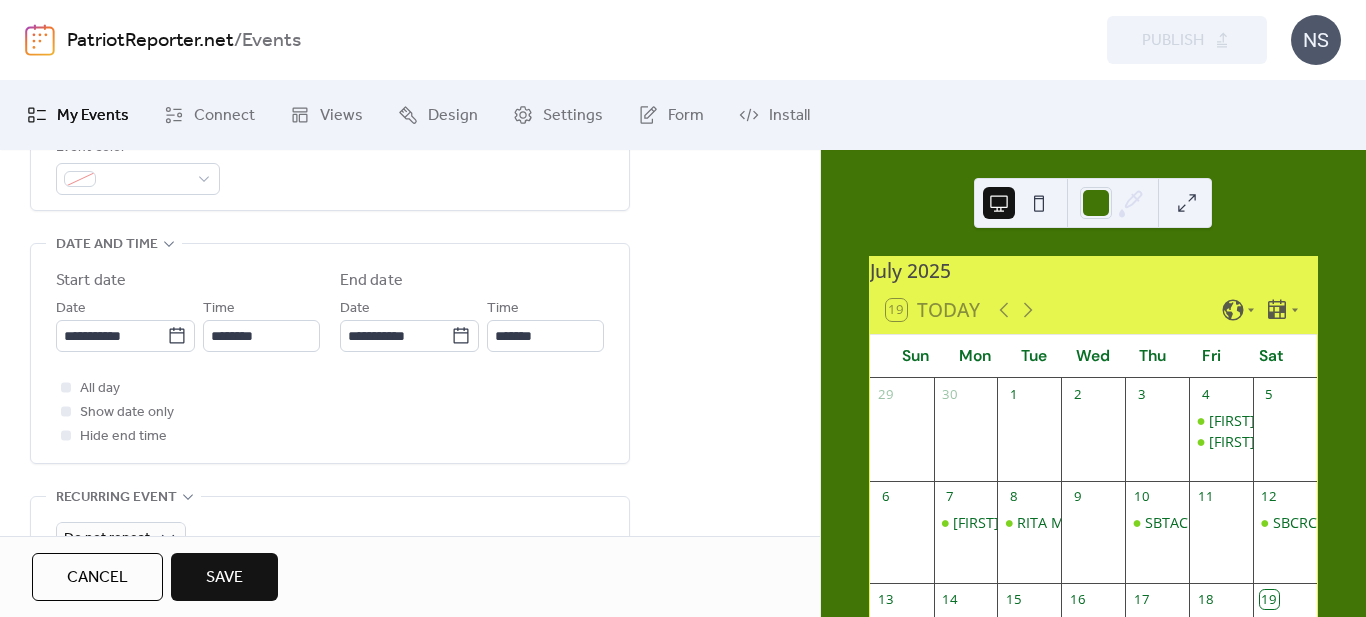 type on "**********" 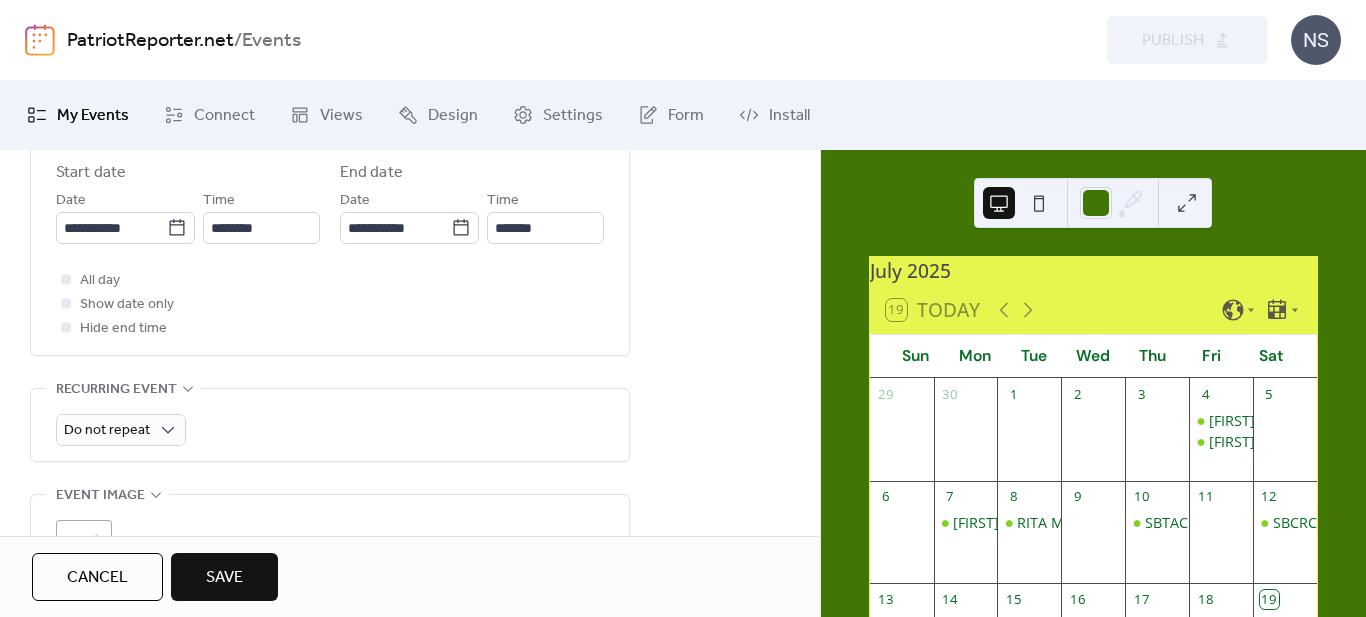 scroll, scrollTop: 500, scrollLeft: 0, axis: vertical 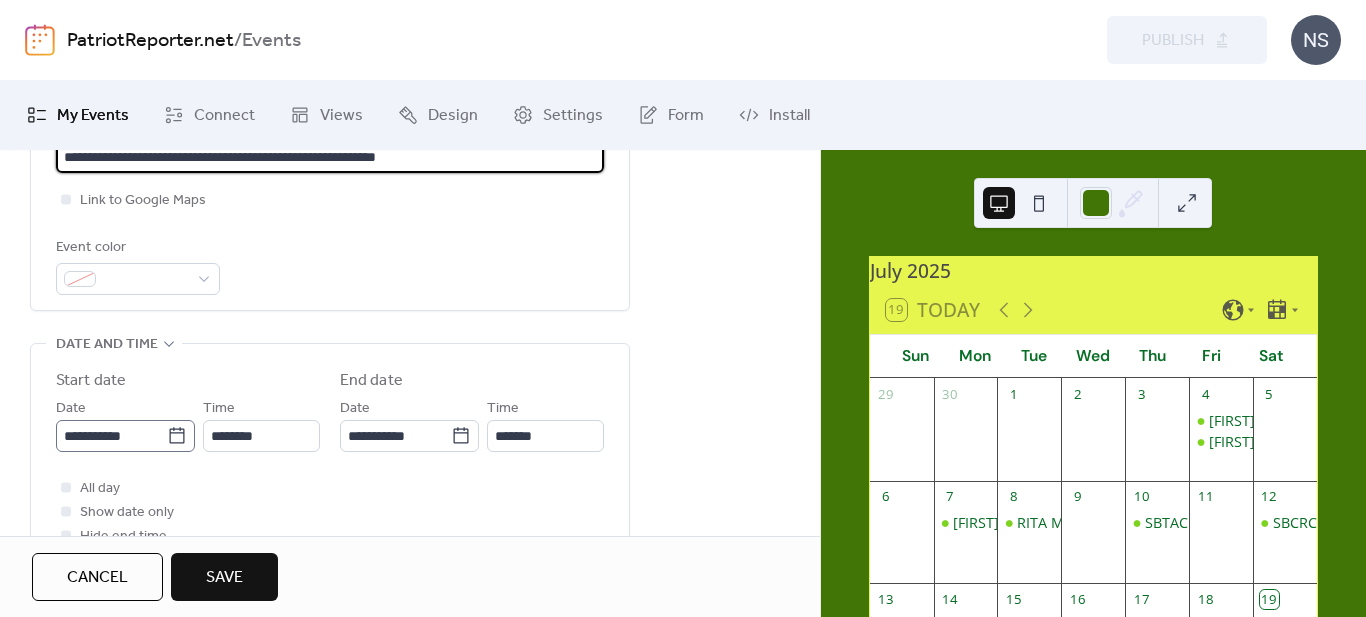 type 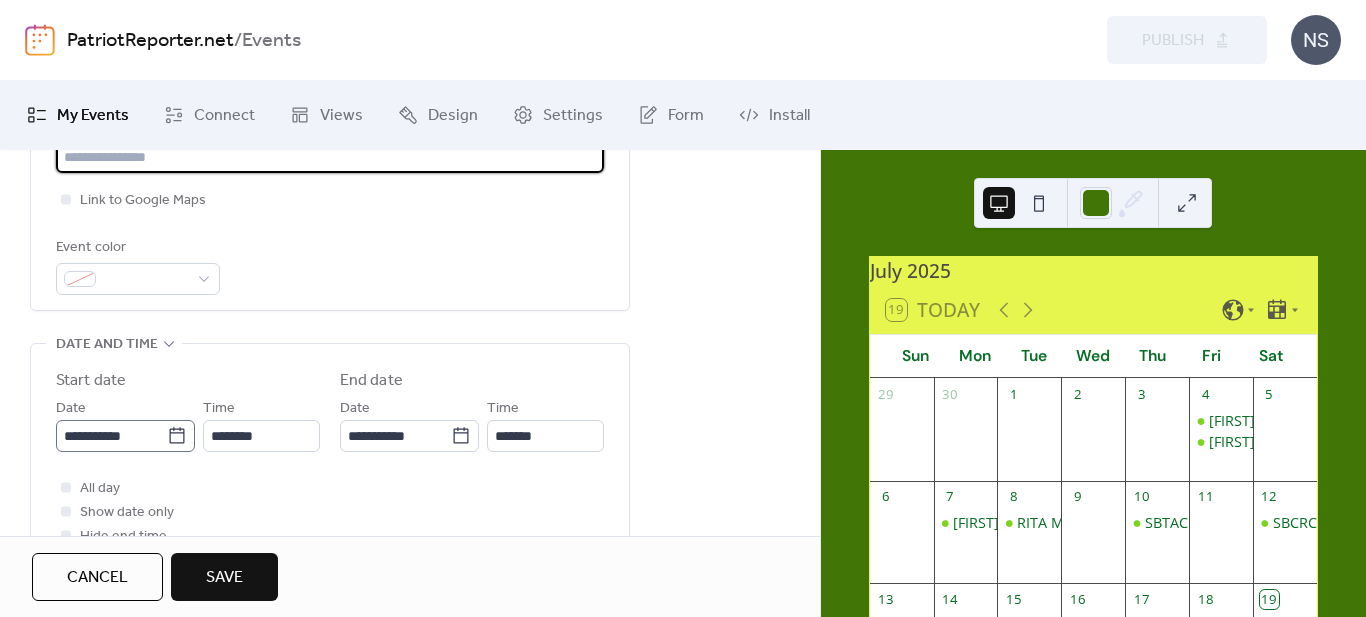 click 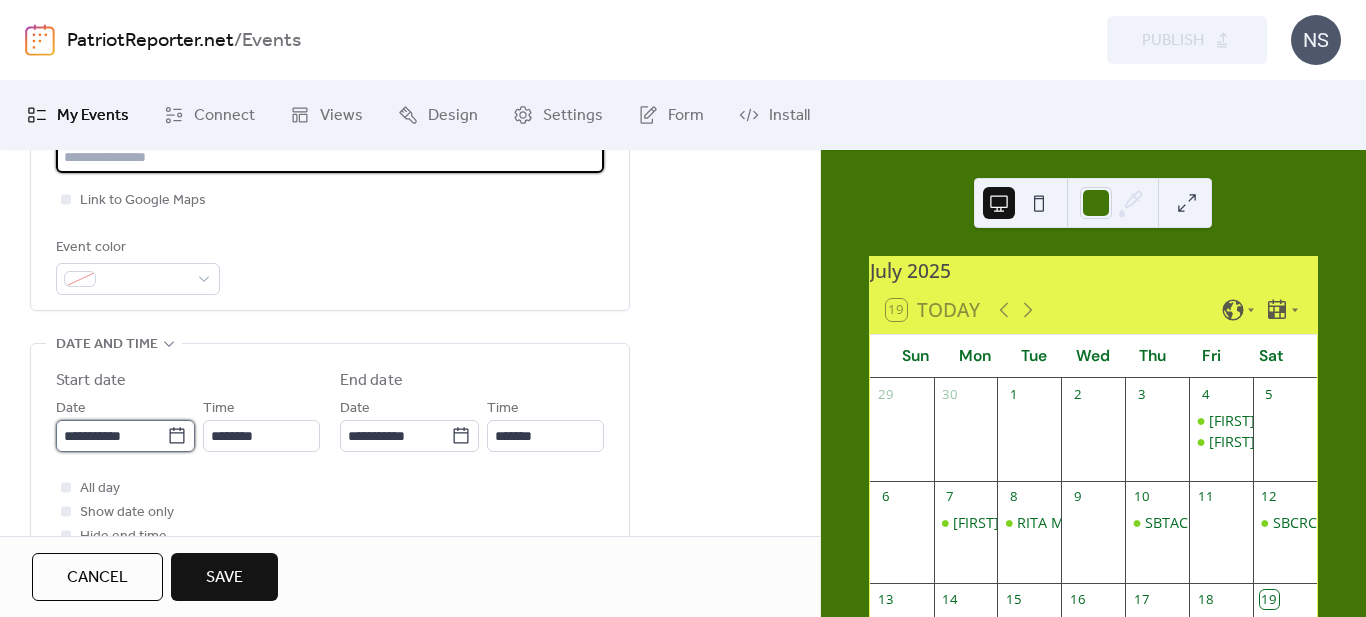 click on "**********" at bounding box center [111, 436] 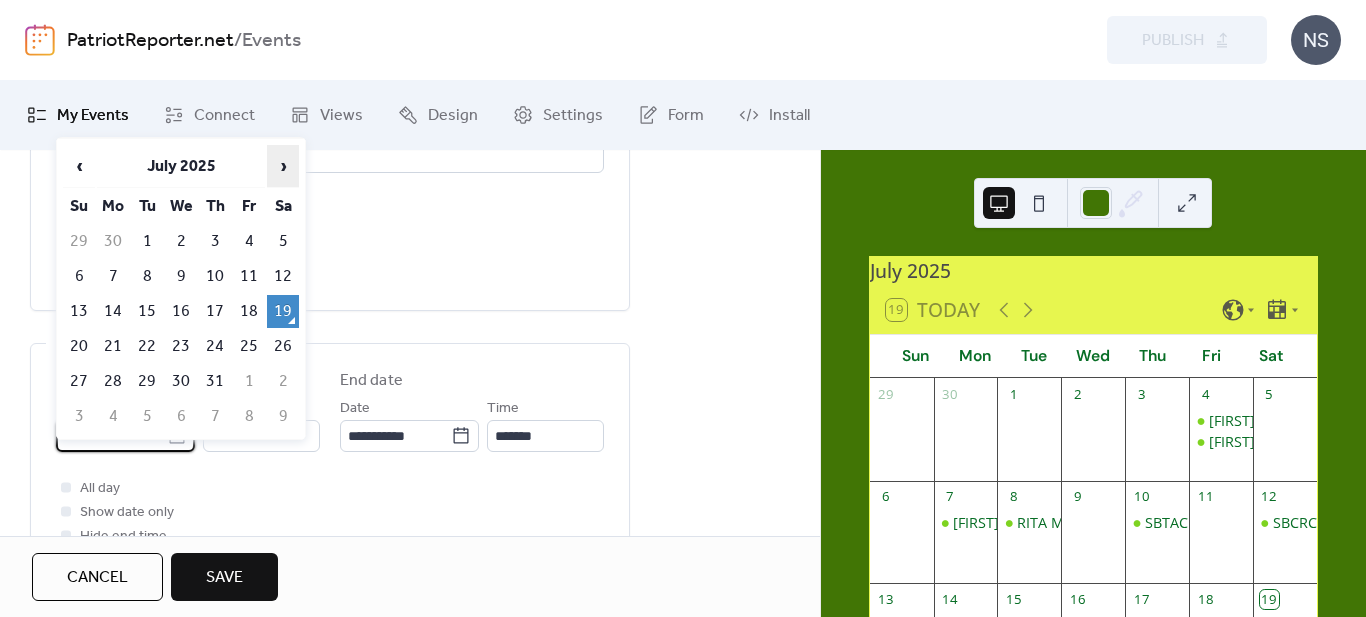 click on "›" at bounding box center [283, 166] 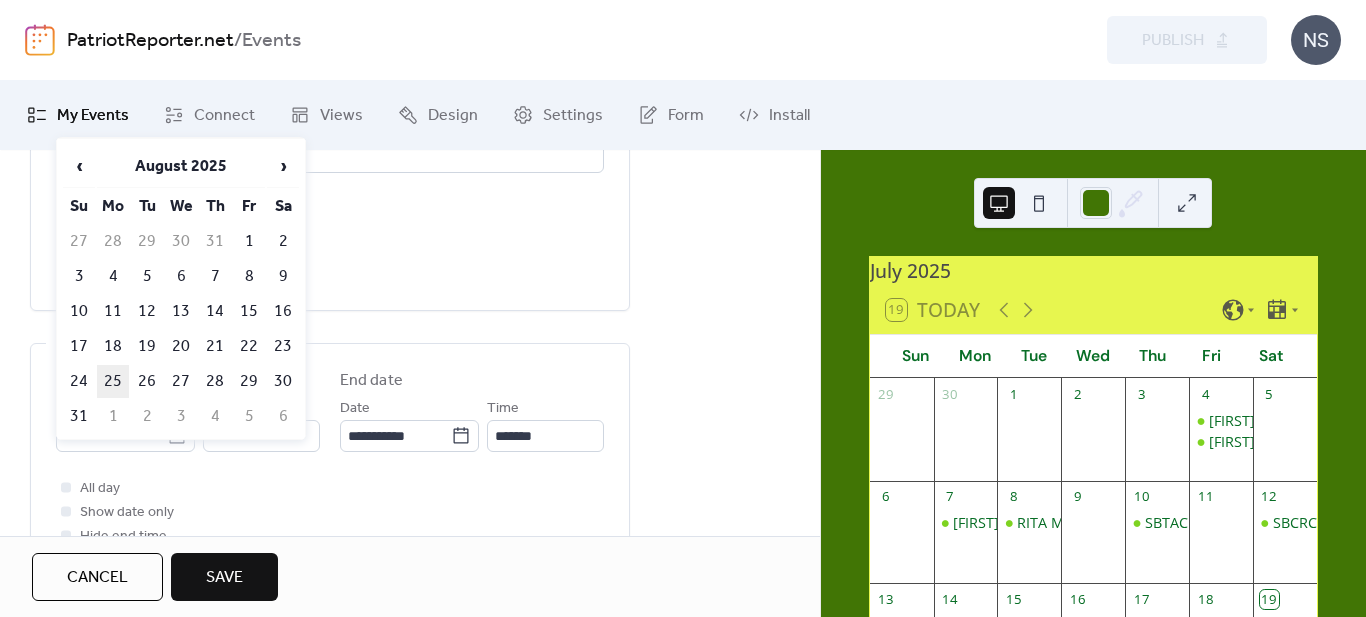 click on "25" at bounding box center (113, 381) 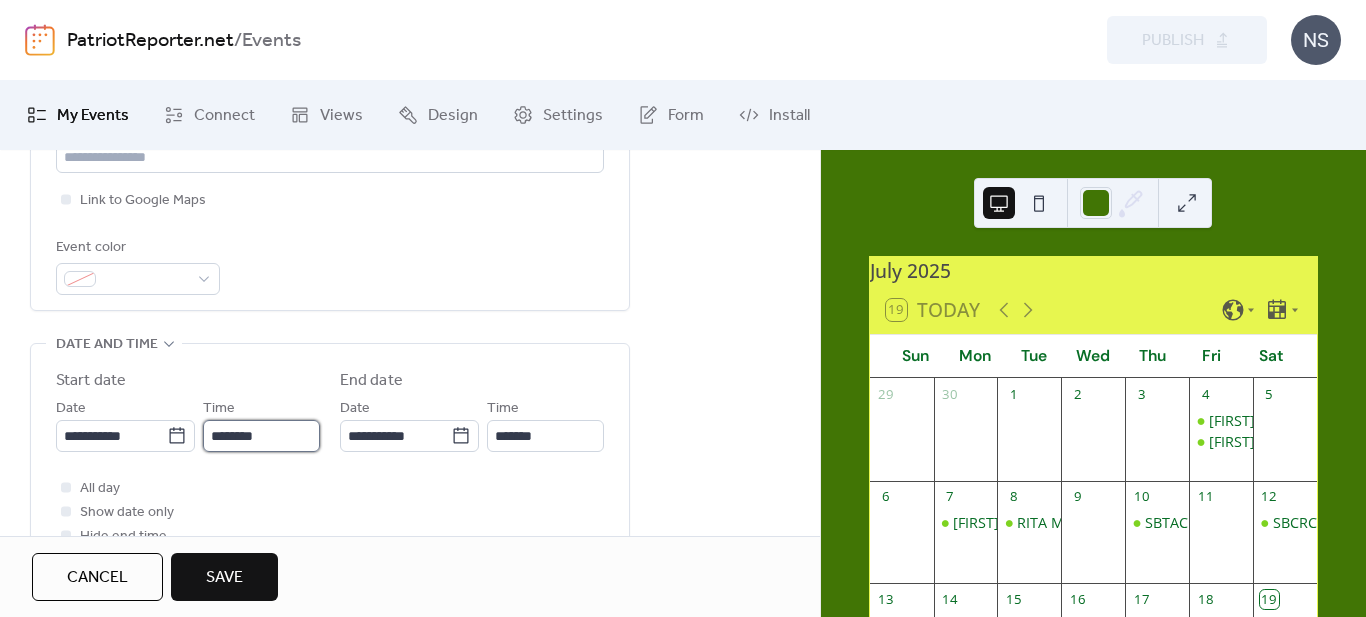 click on "********" at bounding box center [261, 436] 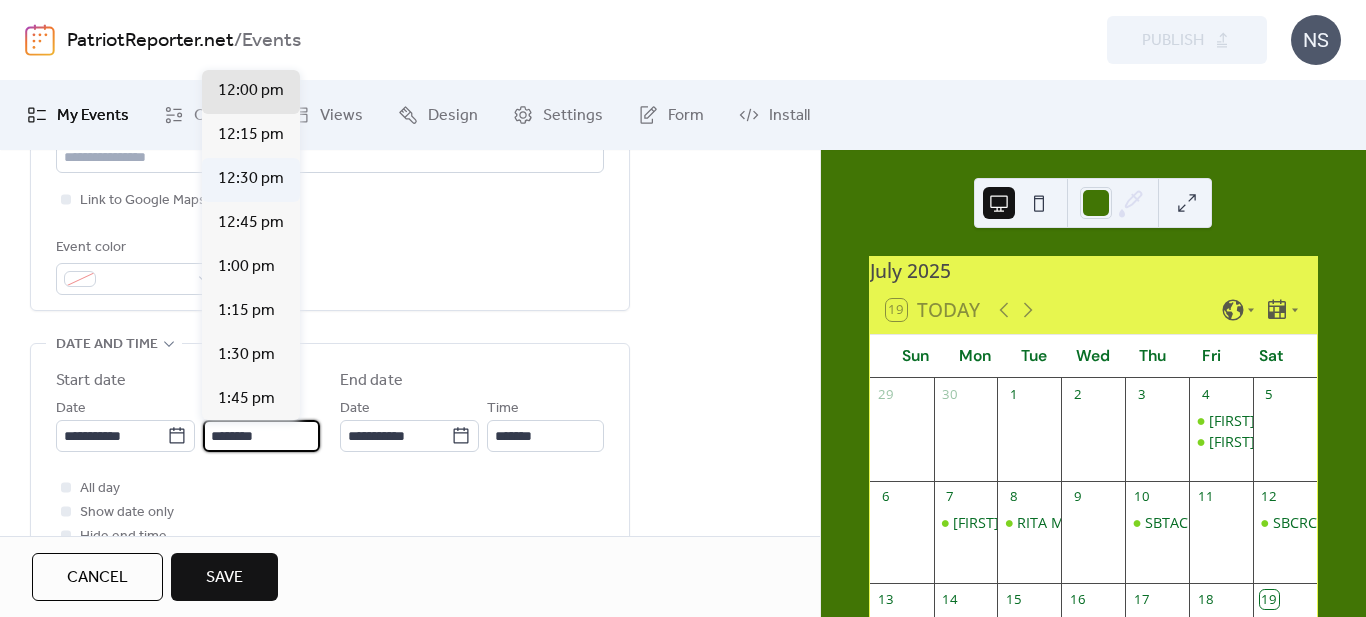 scroll, scrollTop: 2012, scrollLeft: 0, axis: vertical 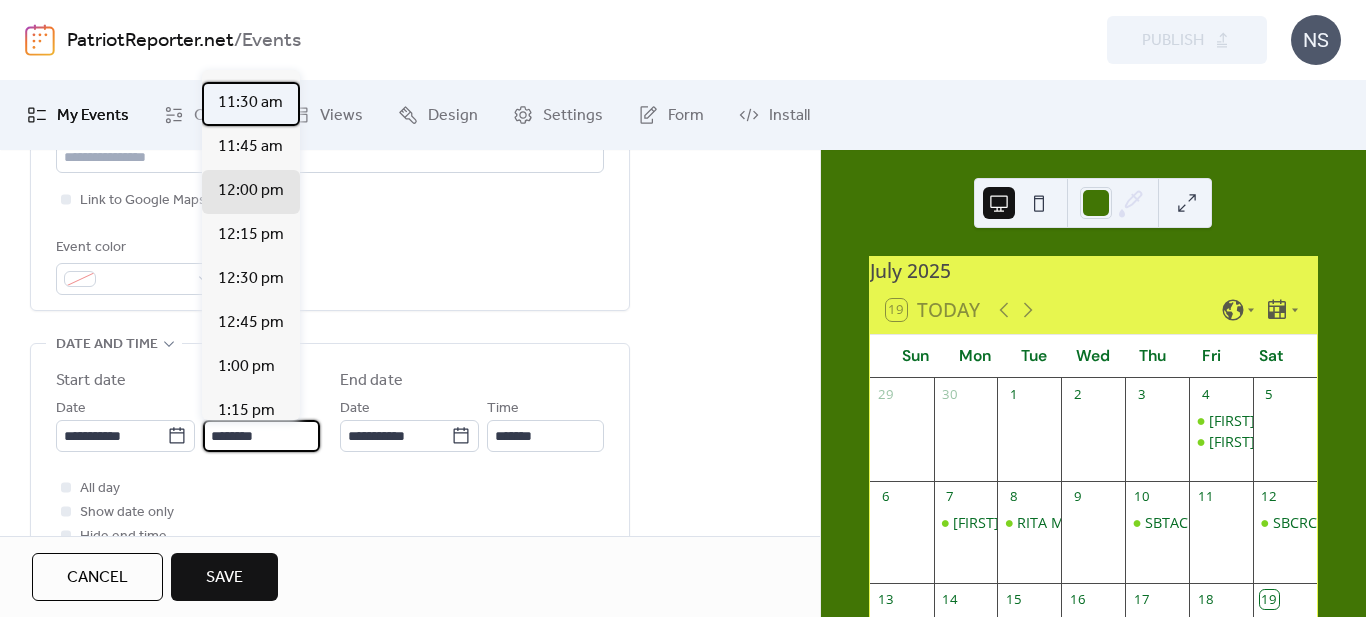 click on "11:30 am" at bounding box center (250, 103) 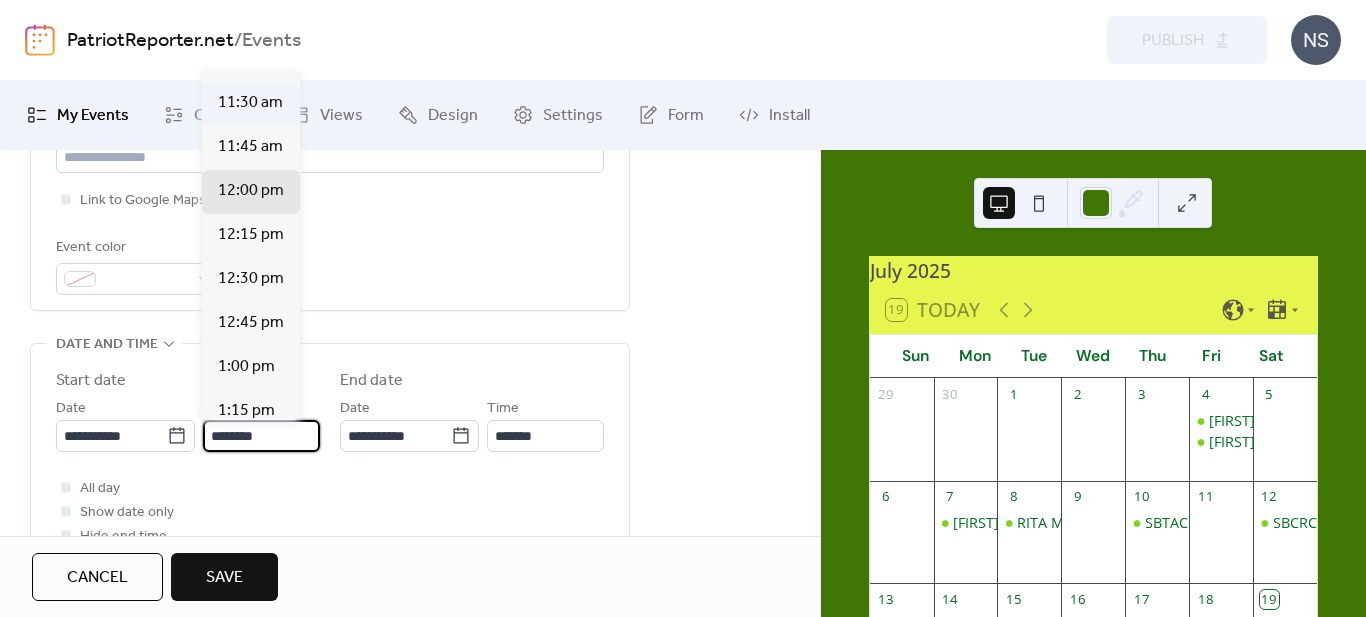 type on "********" 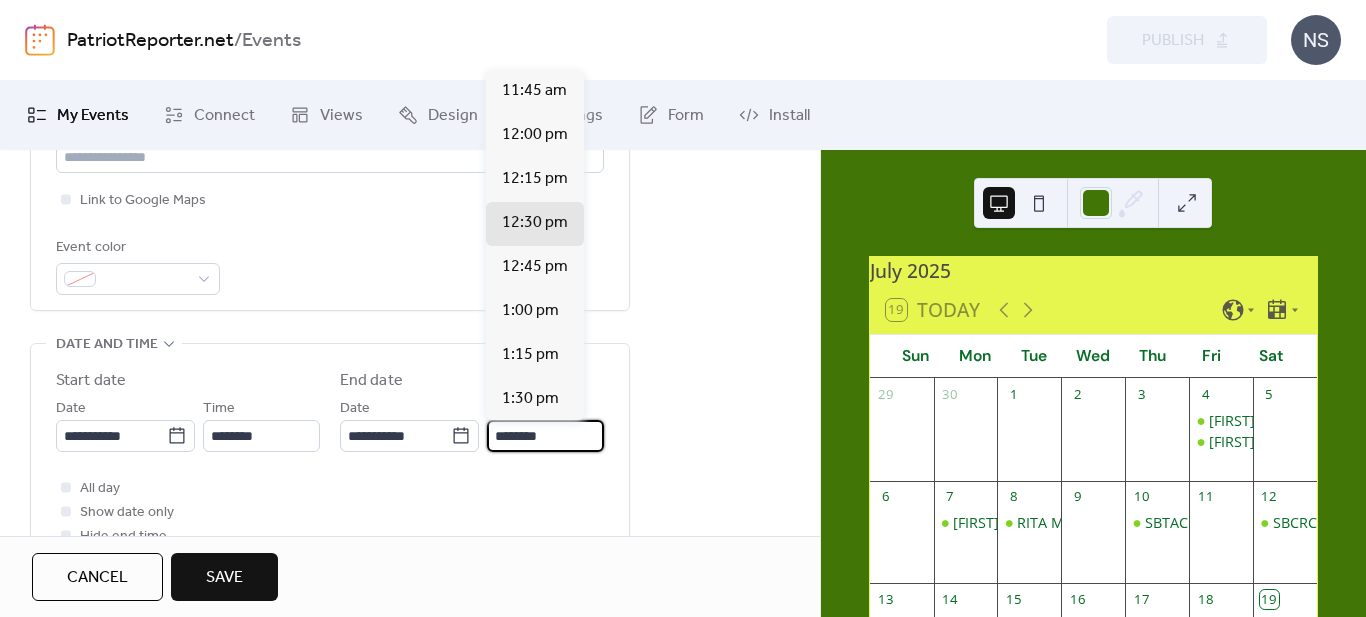 click on "********" at bounding box center [545, 436] 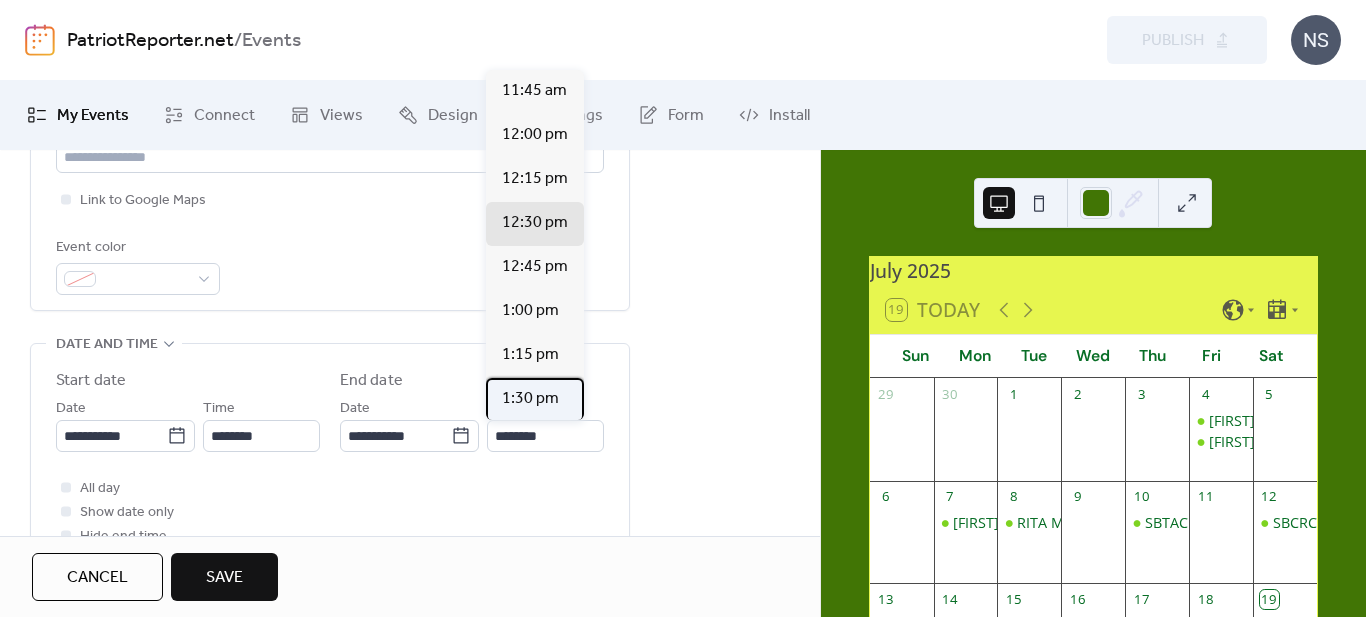 click on "1:30 pm" at bounding box center (530, 399) 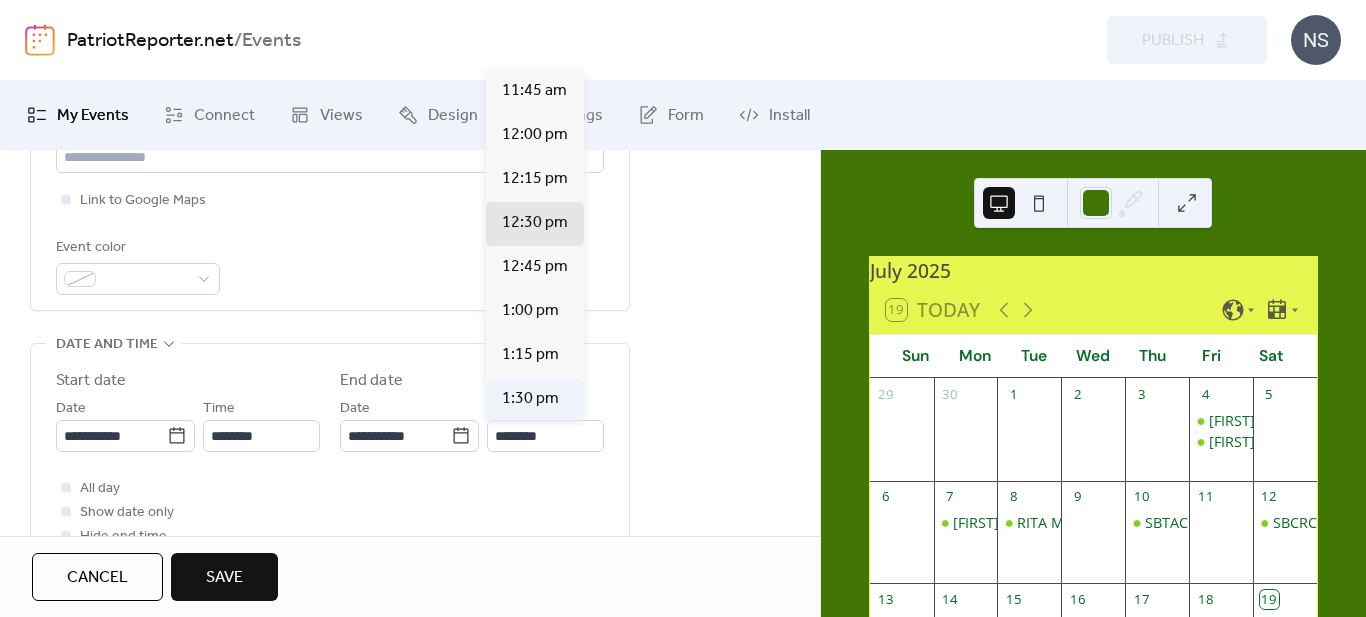 type on "*******" 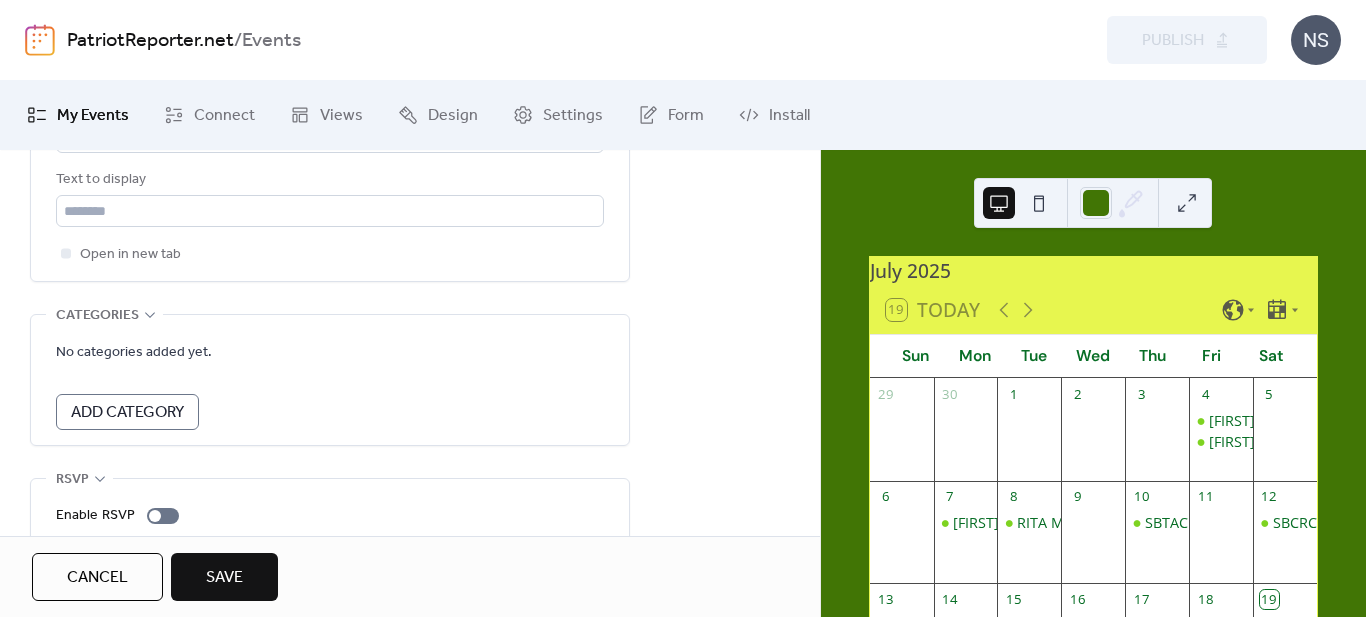 scroll, scrollTop: 1346, scrollLeft: 0, axis: vertical 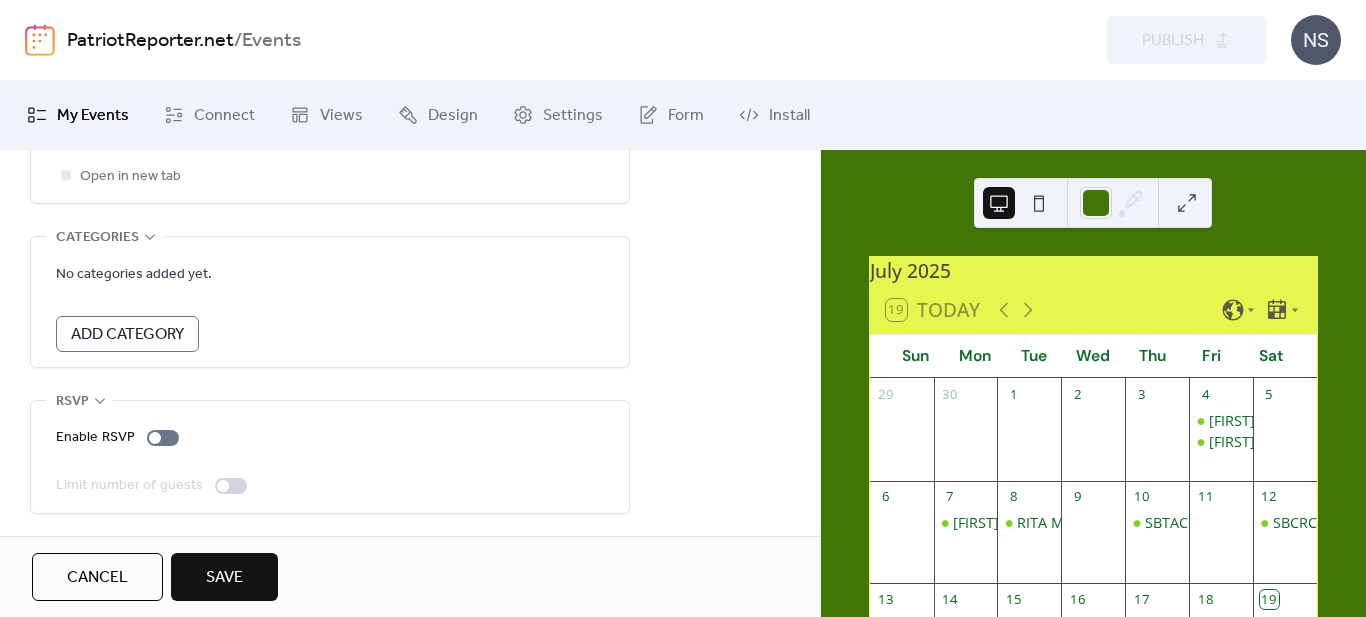 click on "Save" at bounding box center (224, 578) 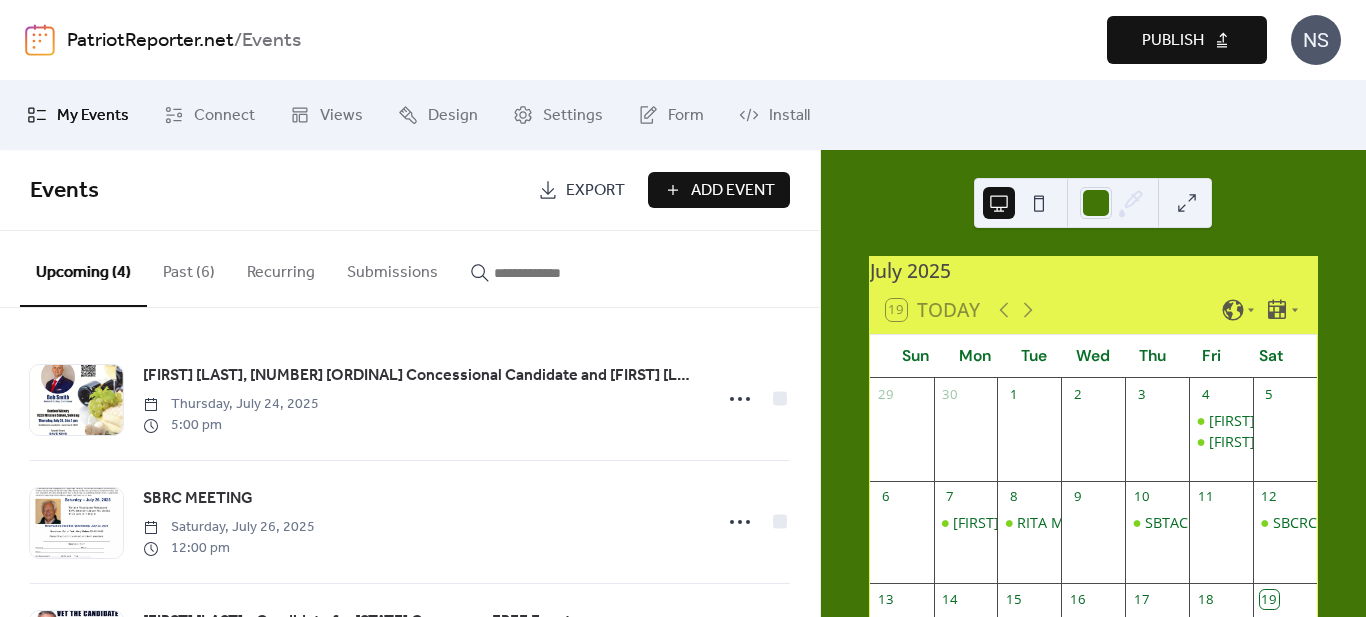 click on "19 Today" at bounding box center (1093, 310) 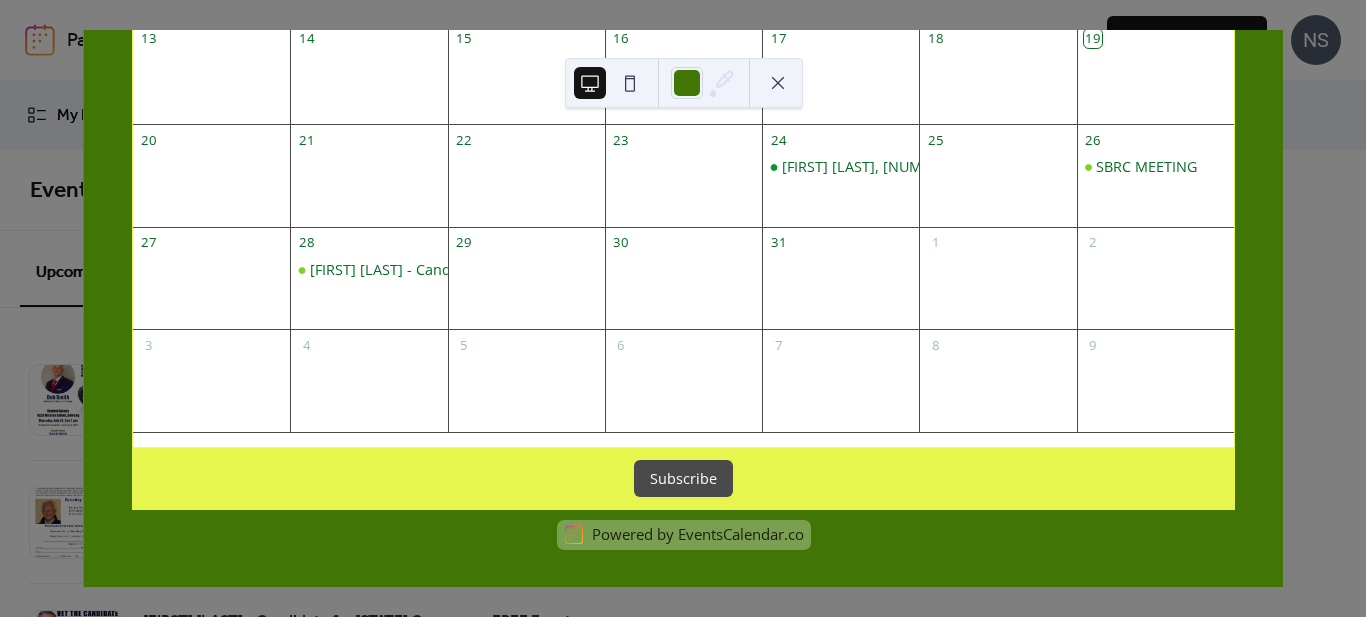 scroll, scrollTop: 0, scrollLeft: 0, axis: both 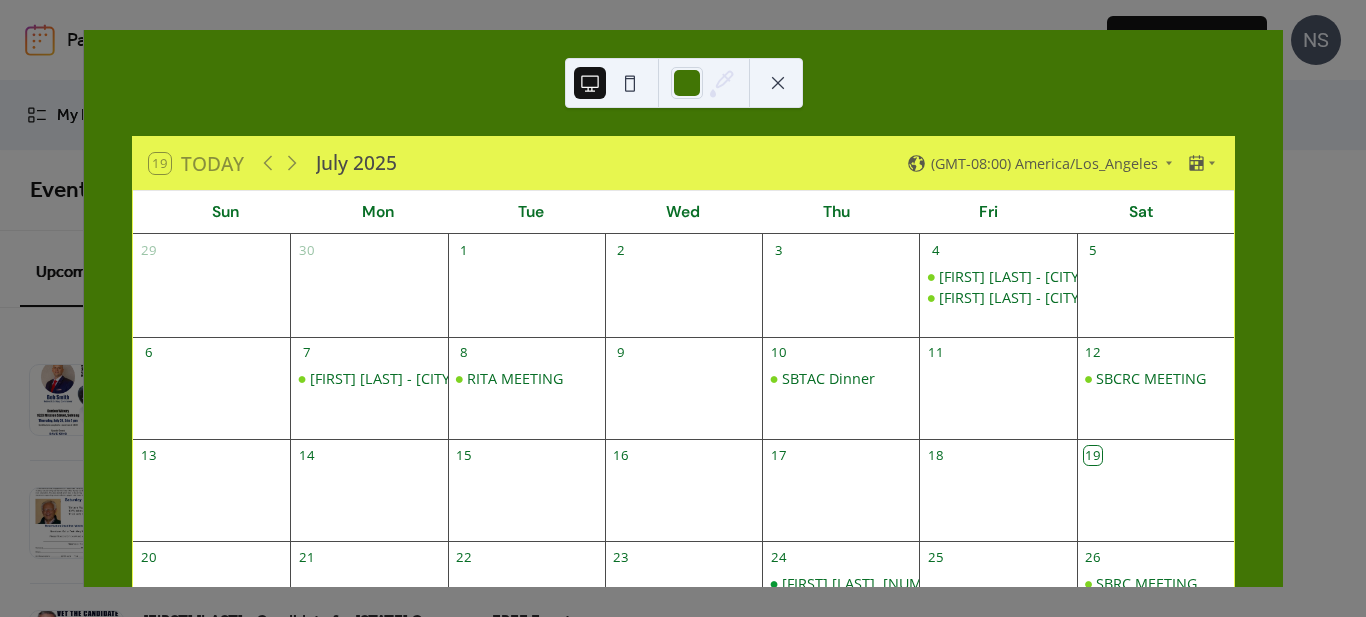 click on "July 2025" at bounding box center (356, 163) 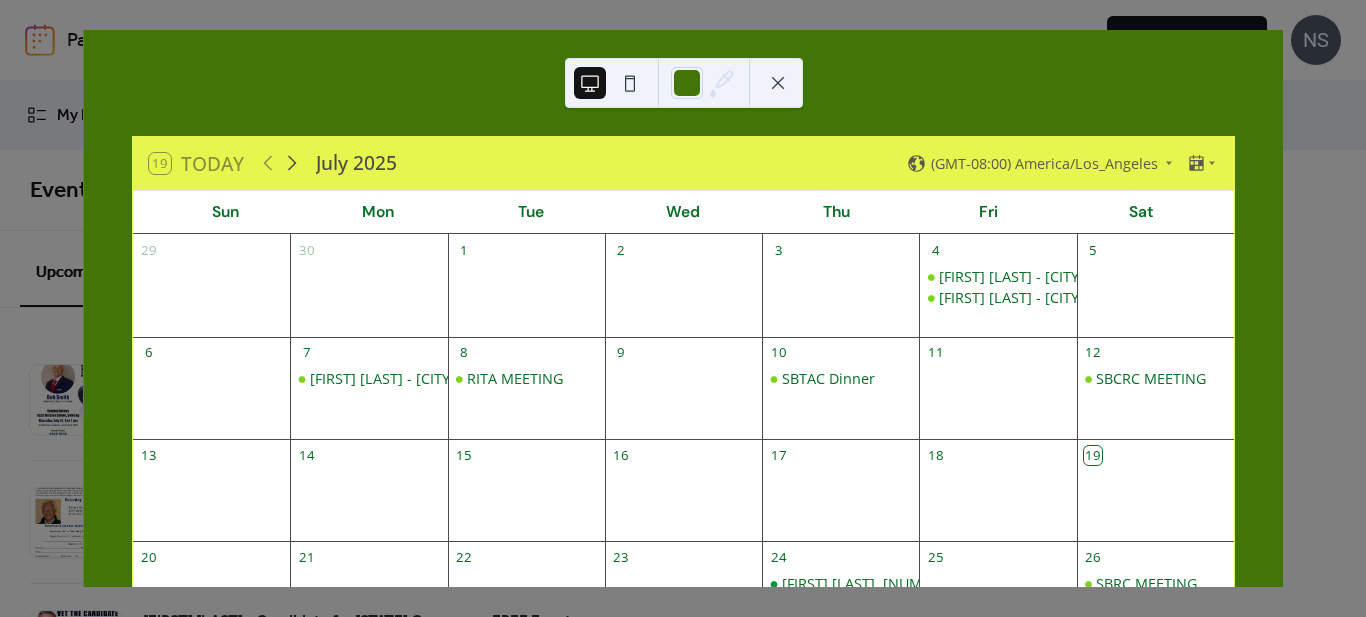 click 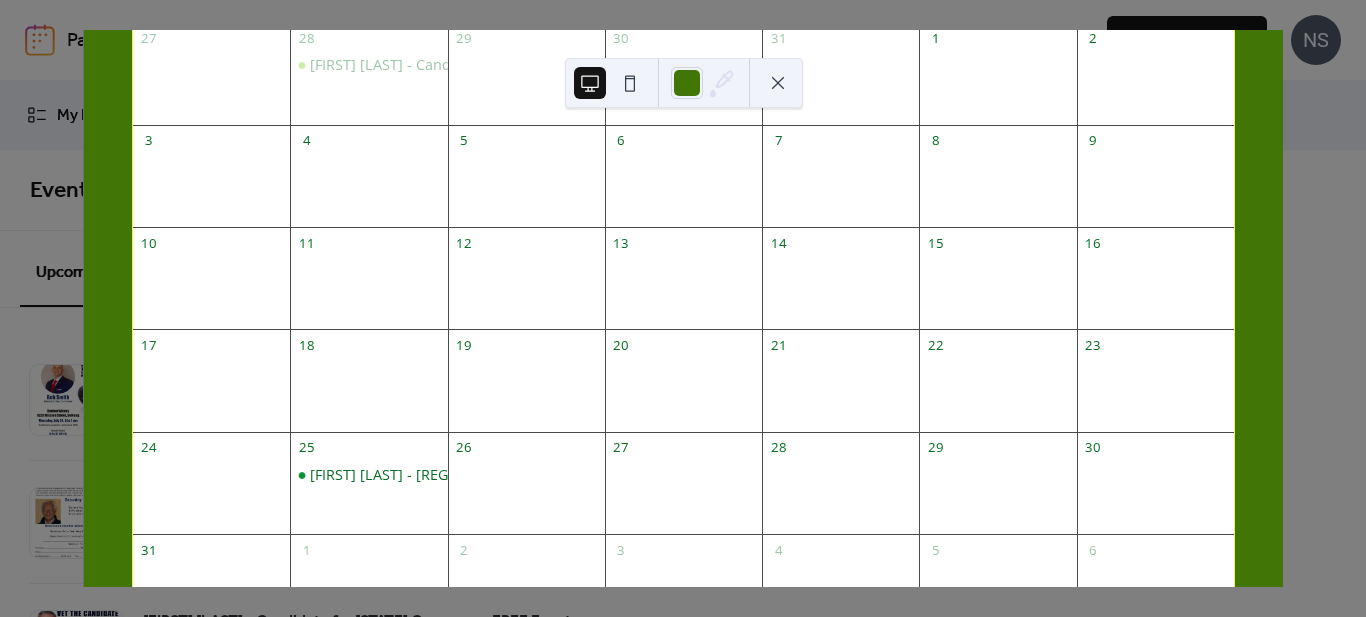 scroll, scrollTop: 300, scrollLeft: 0, axis: vertical 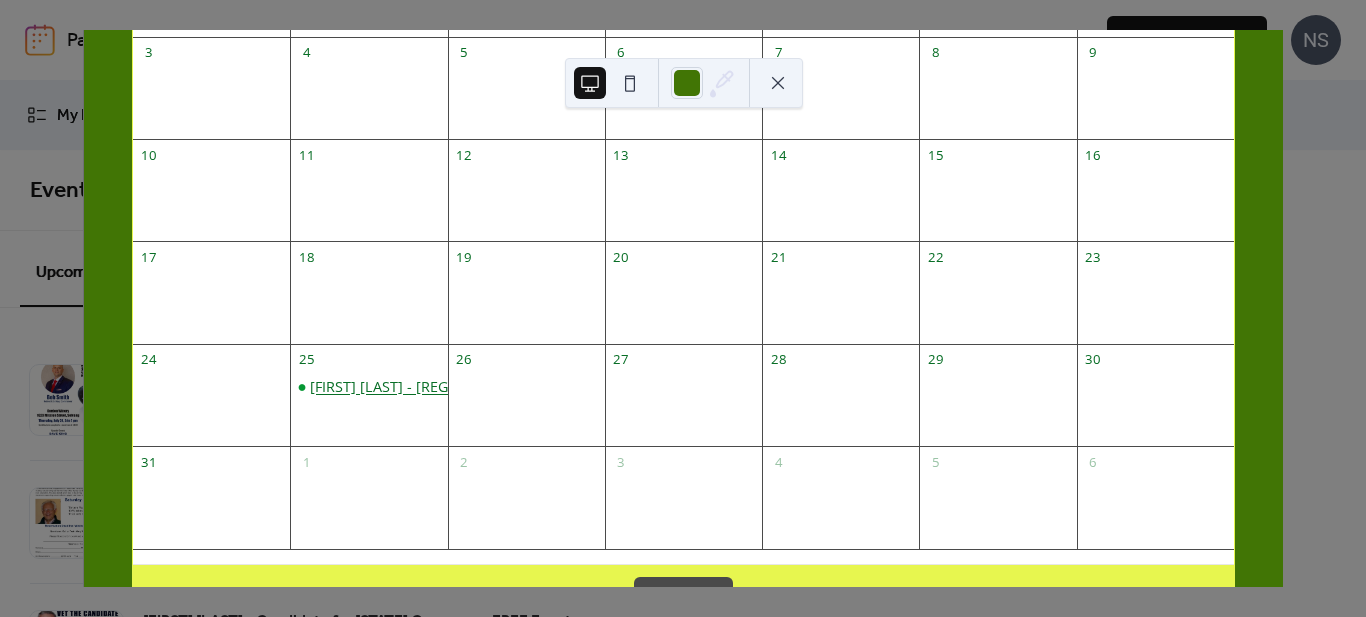click on "[FIRST] [LAST]  - [REGION] REPUBLICANS" at bounding box center [443, 387] 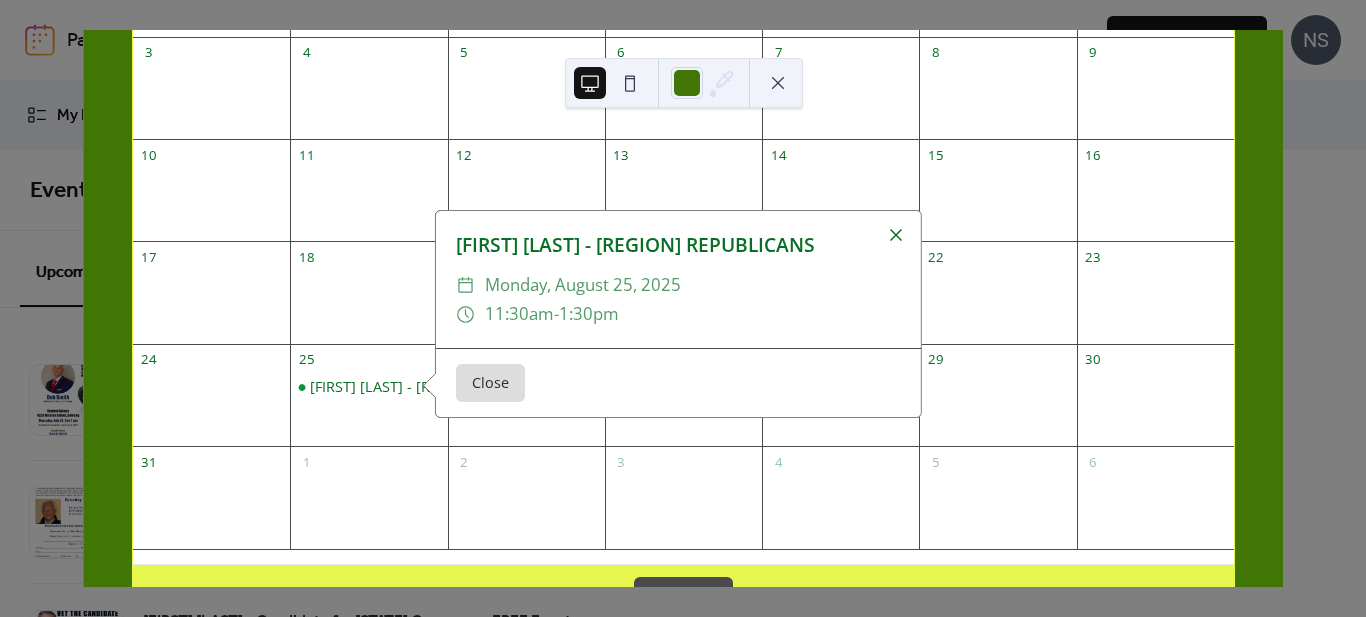 click at bounding box center [896, 235] 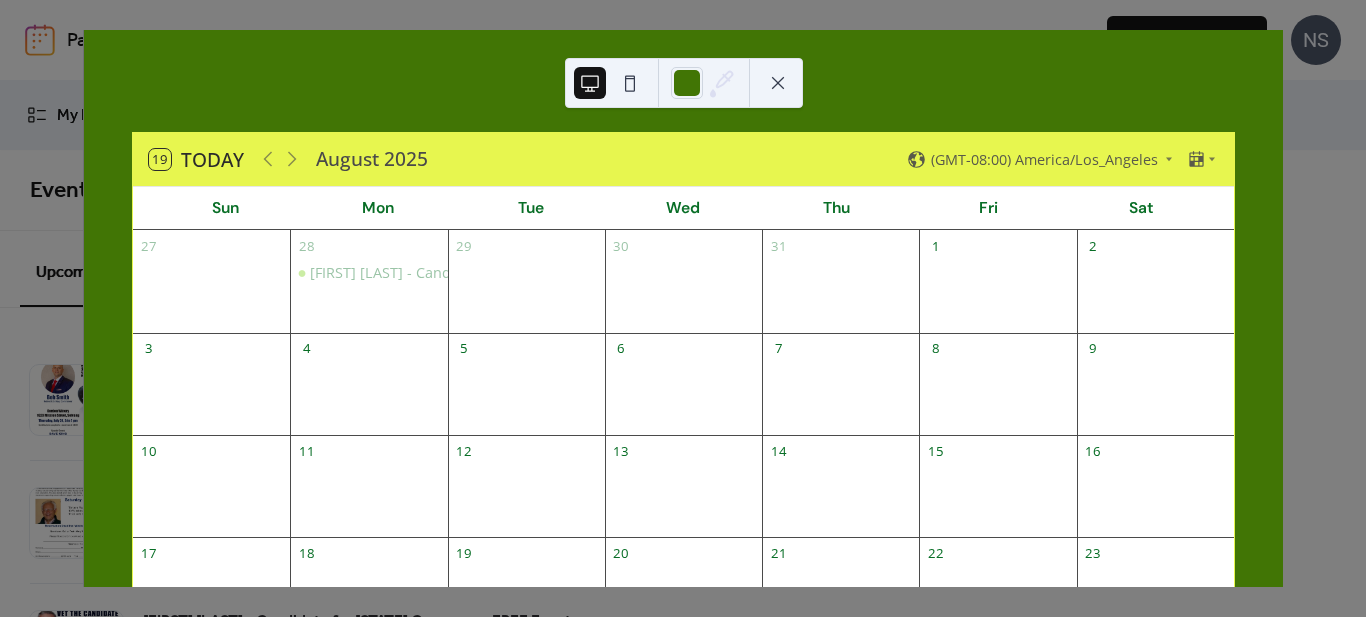 scroll, scrollTop: 0, scrollLeft: 0, axis: both 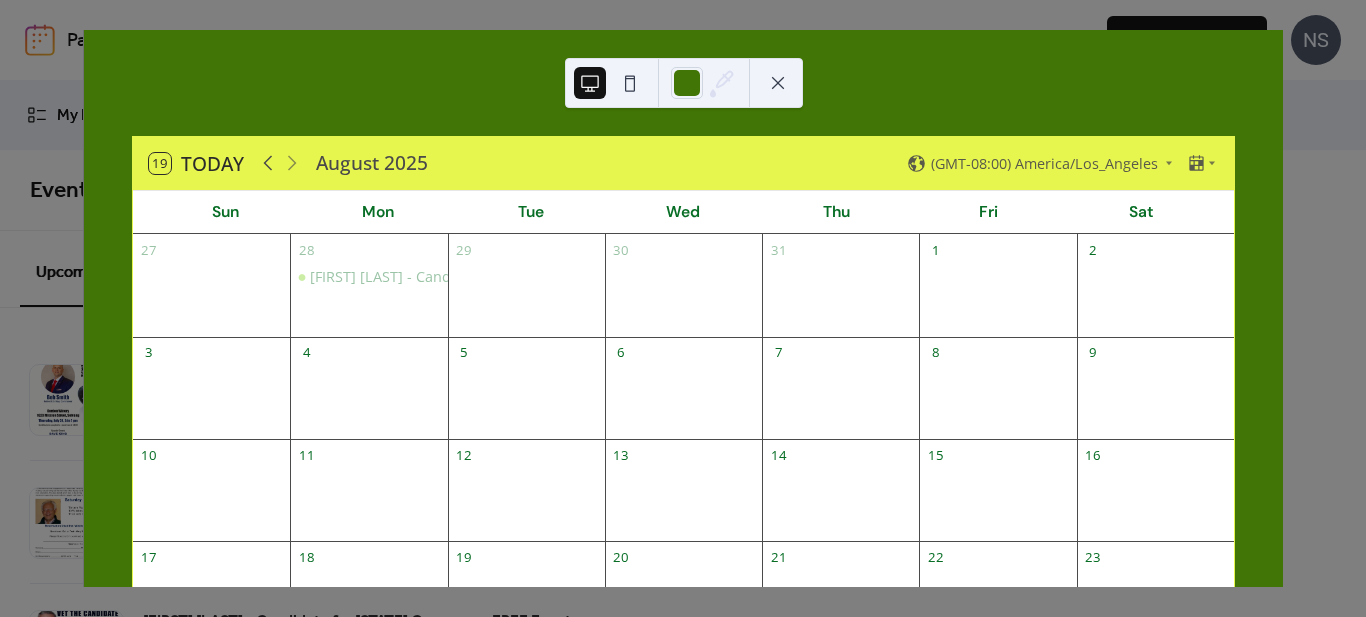 click 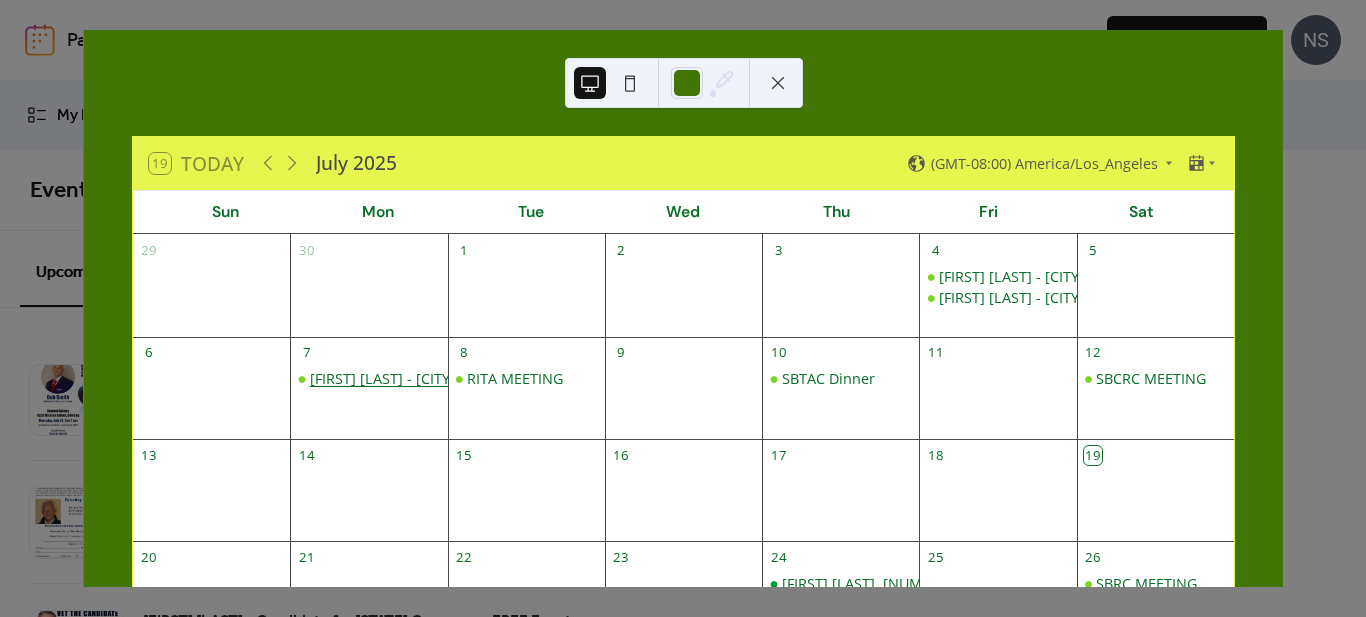 click on "[FIRST] [LAST] - [CITY] MEN'S CLUB" at bounding box center [426, 379] 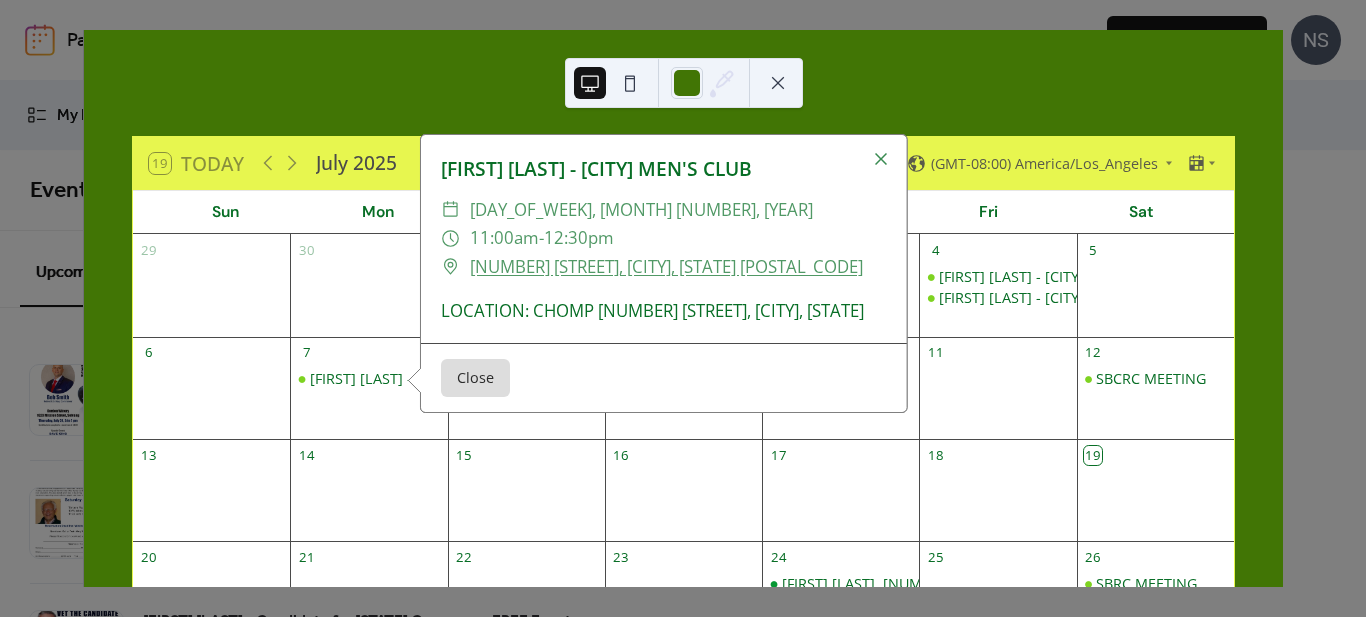 scroll, scrollTop: 100, scrollLeft: 0, axis: vertical 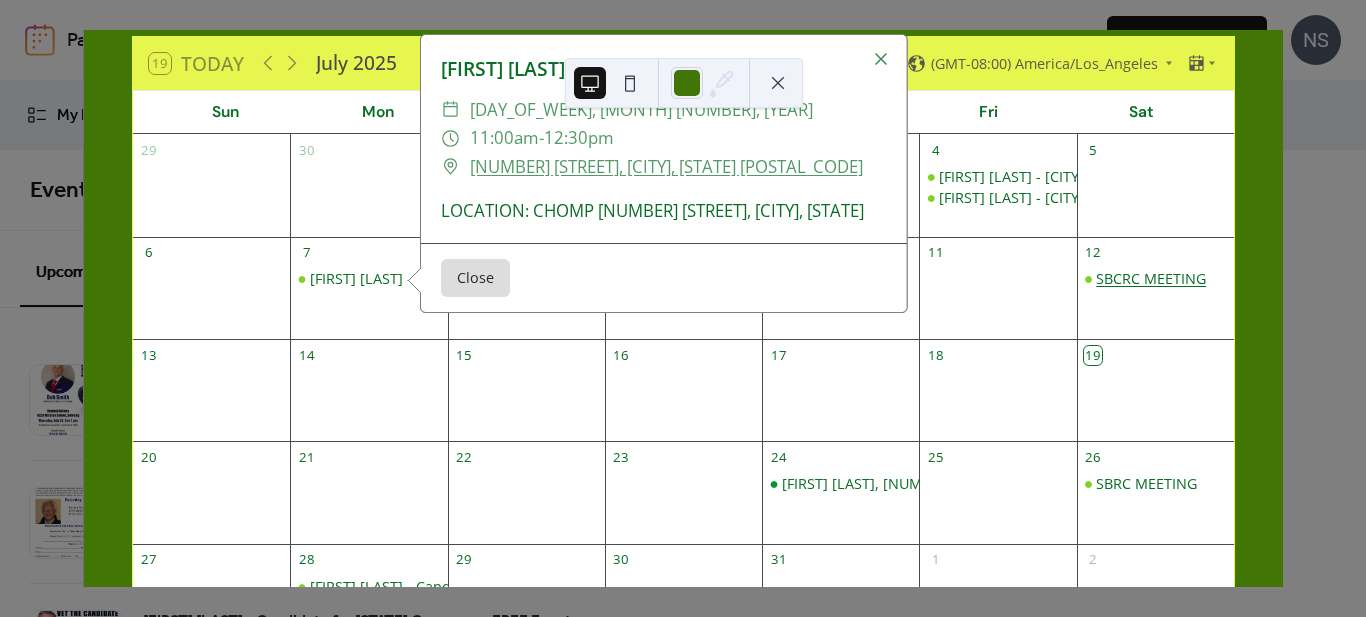 click on "SBCRC MEETING" at bounding box center (1151, 279) 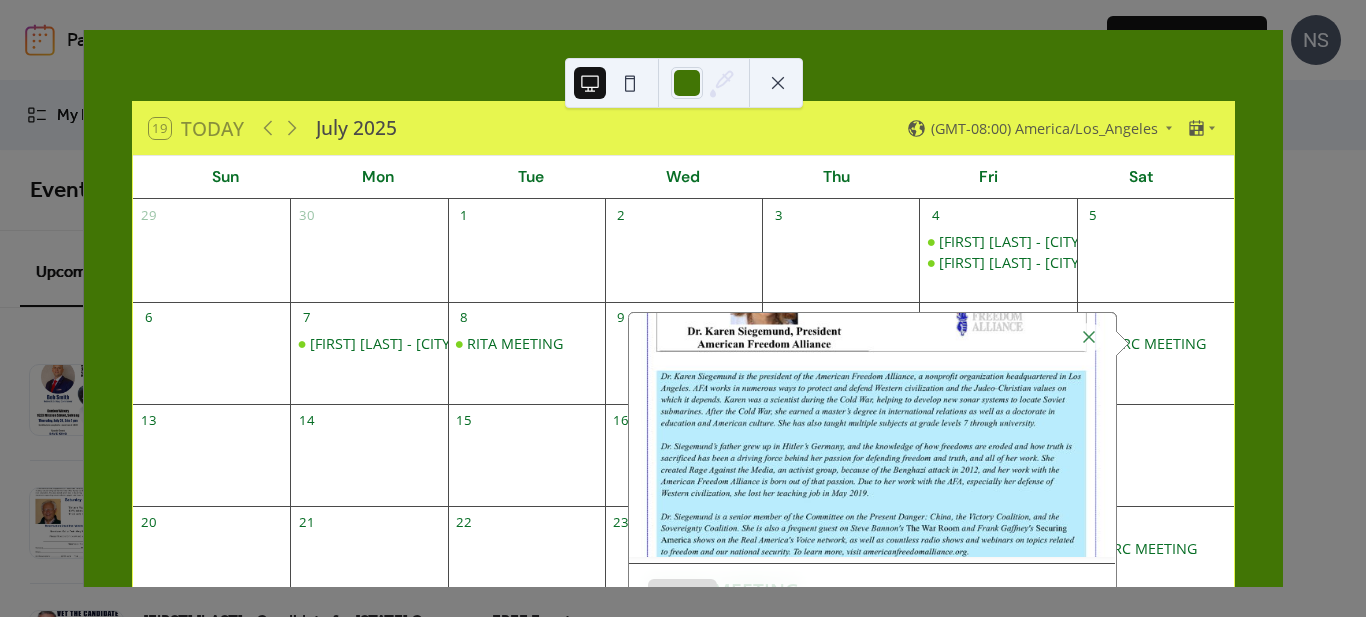 scroll, scrollTop: 0, scrollLeft: 0, axis: both 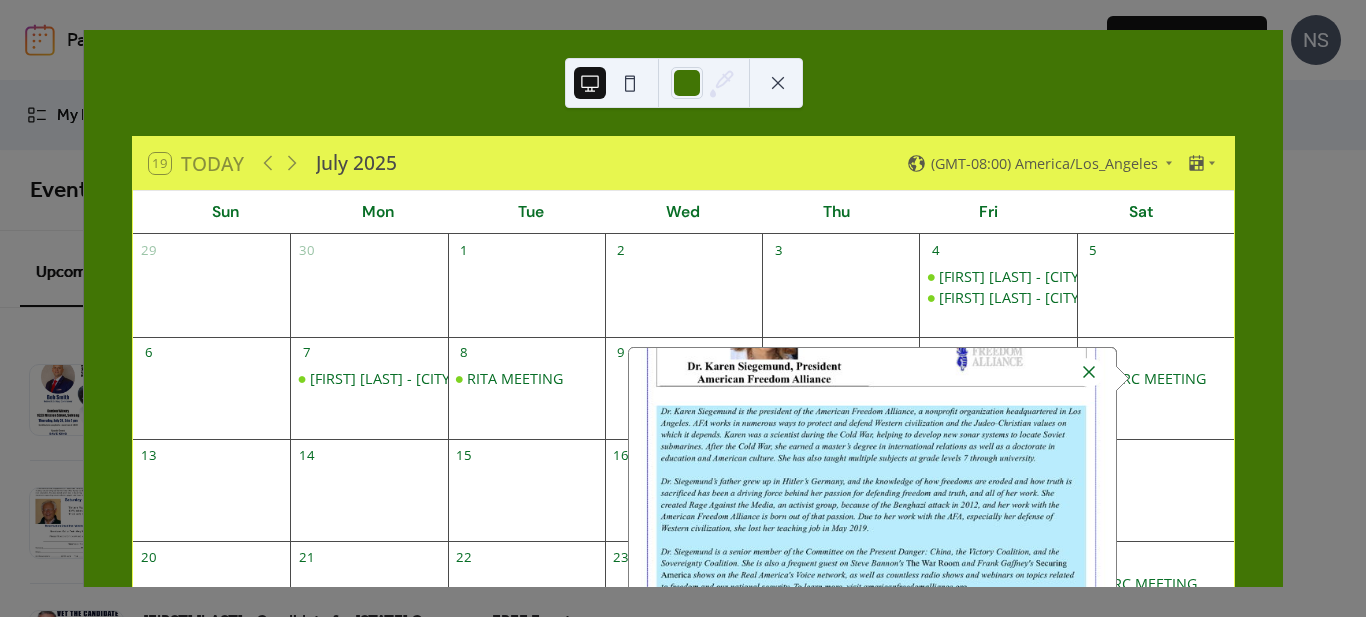 click at bounding box center (1089, 372) 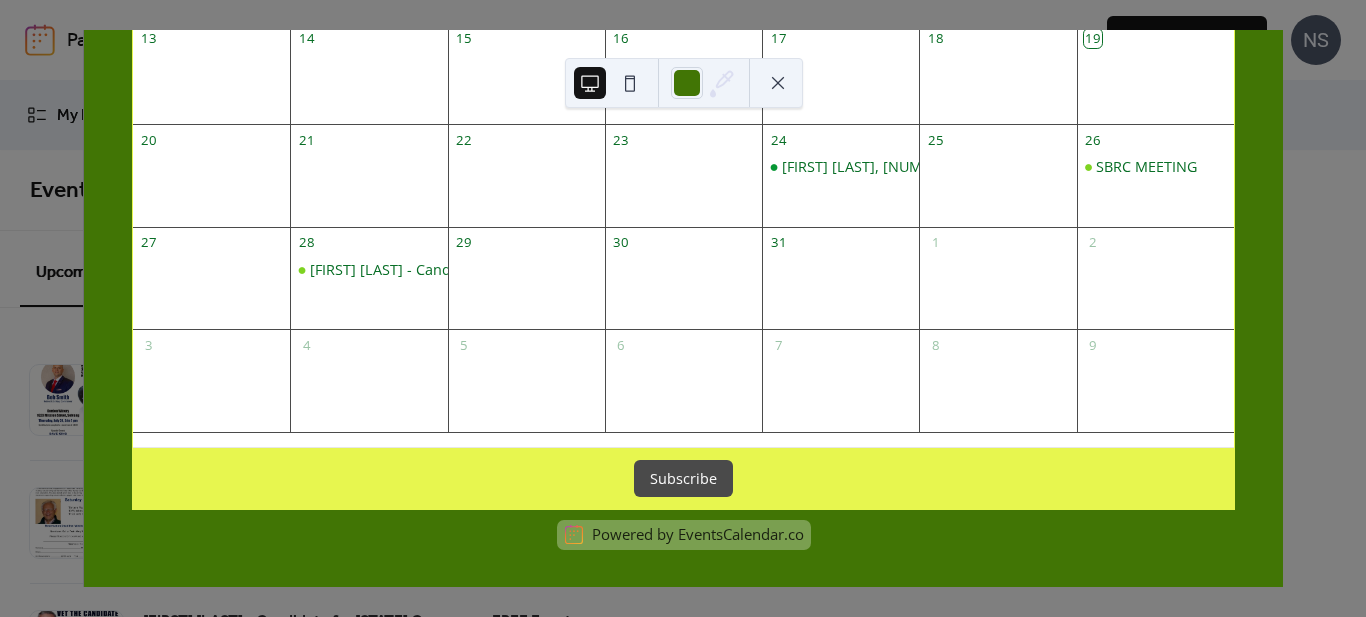 scroll, scrollTop: 0, scrollLeft: 0, axis: both 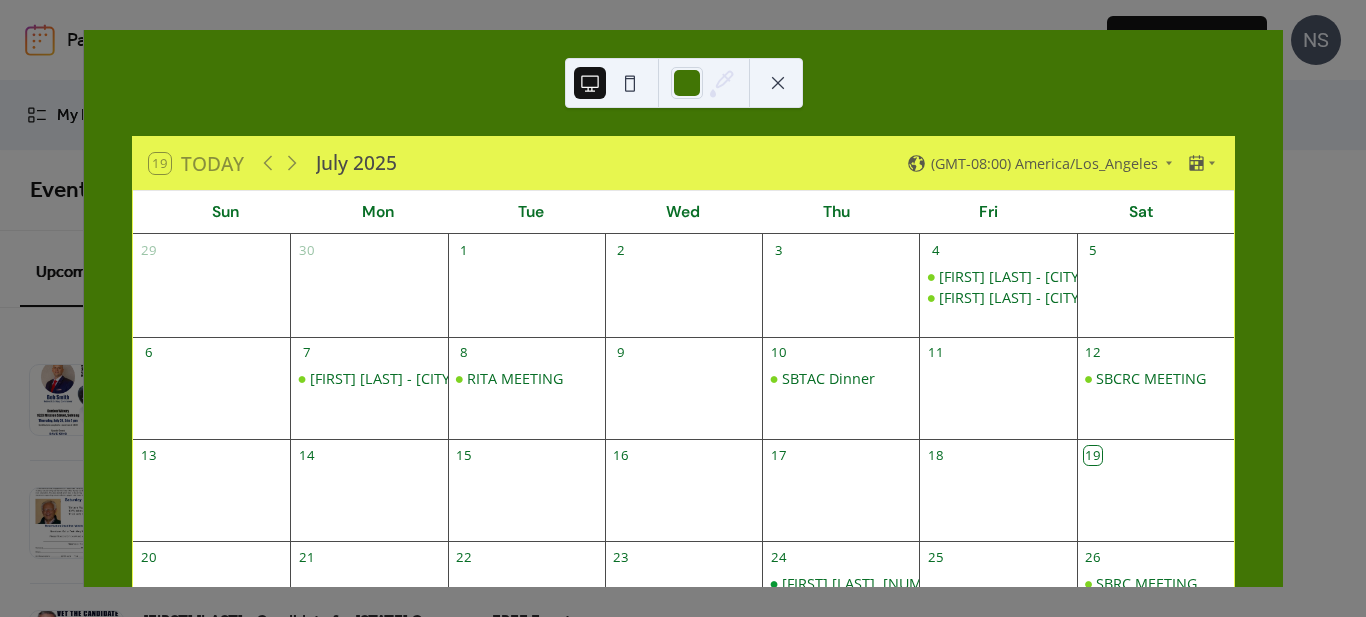 click at bounding box center (778, 83) 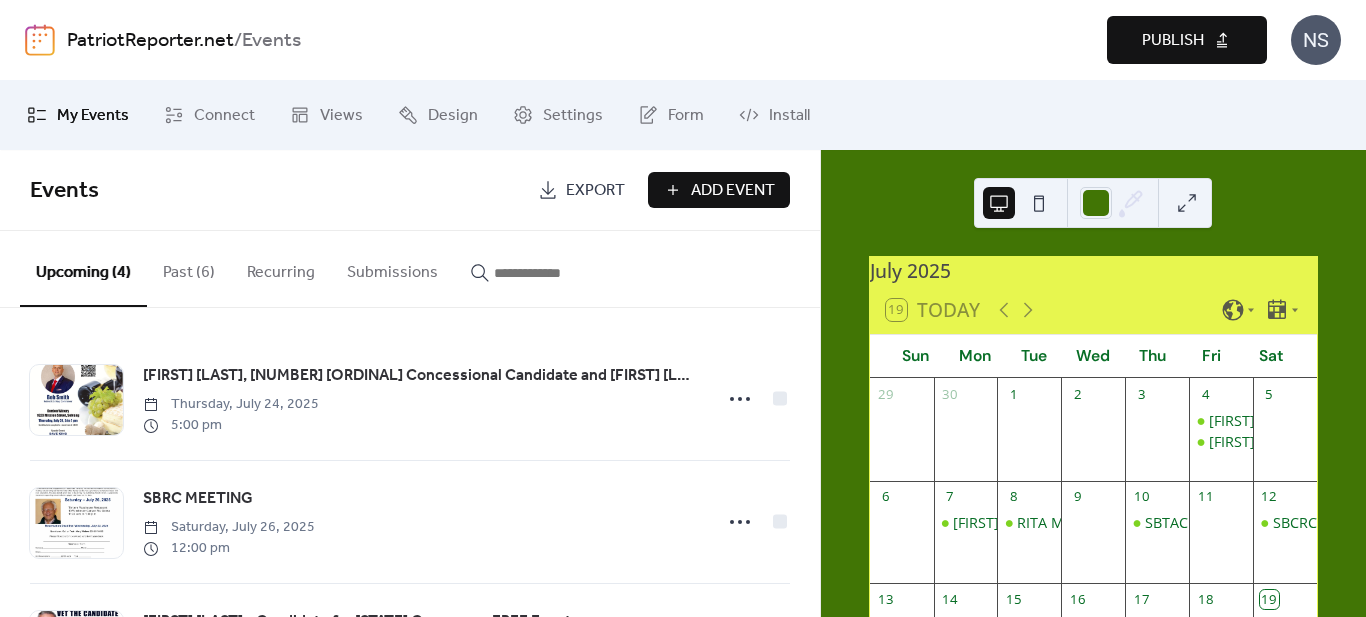 click on "Publish" at bounding box center [1173, 41] 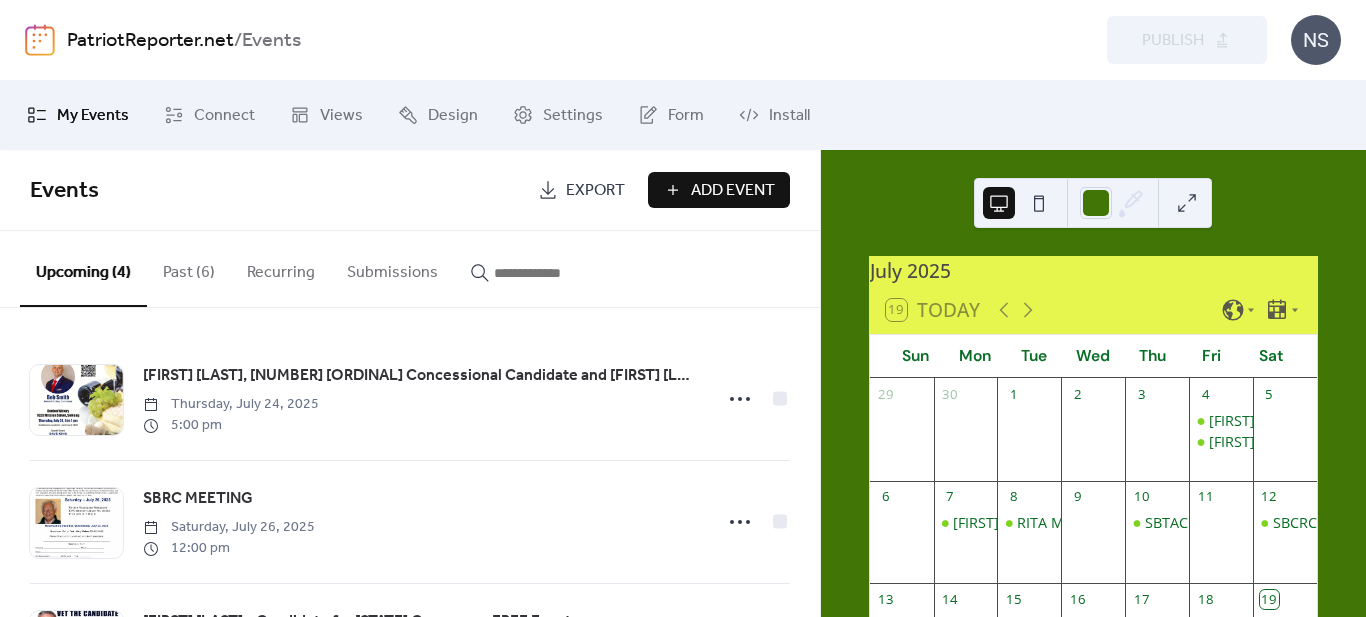 click on "Preview Publish" at bounding box center [988, 40] 